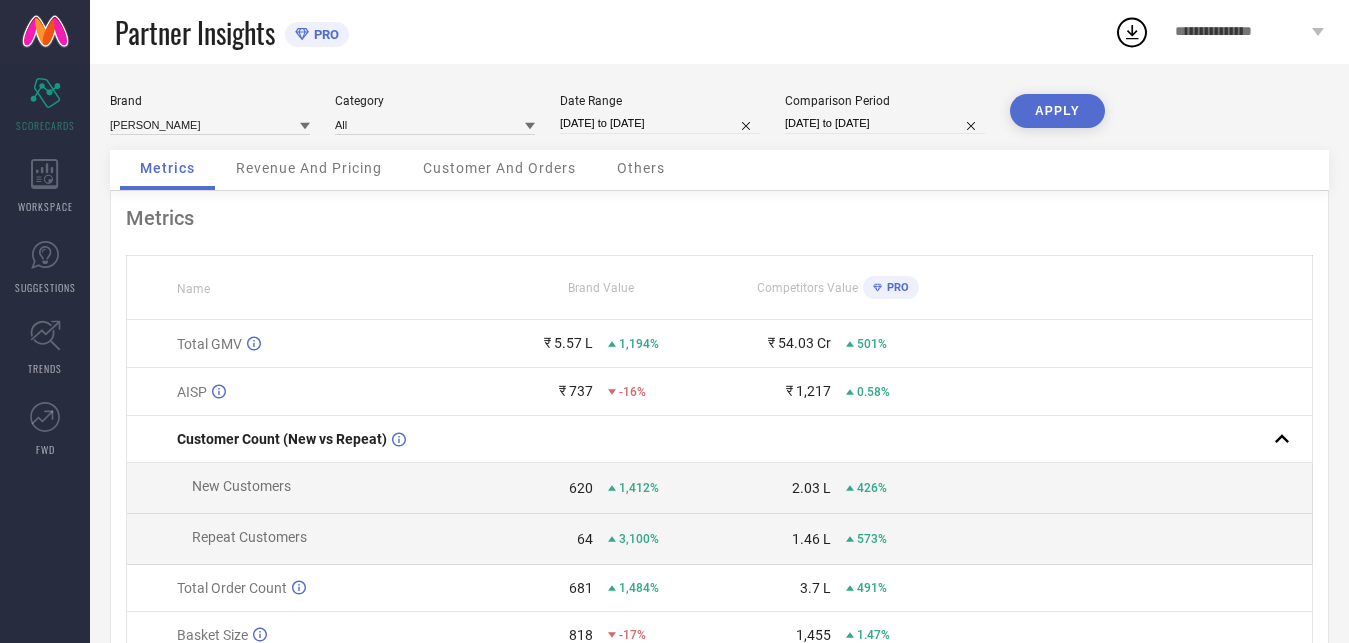 scroll, scrollTop: 0, scrollLeft: 0, axis: both 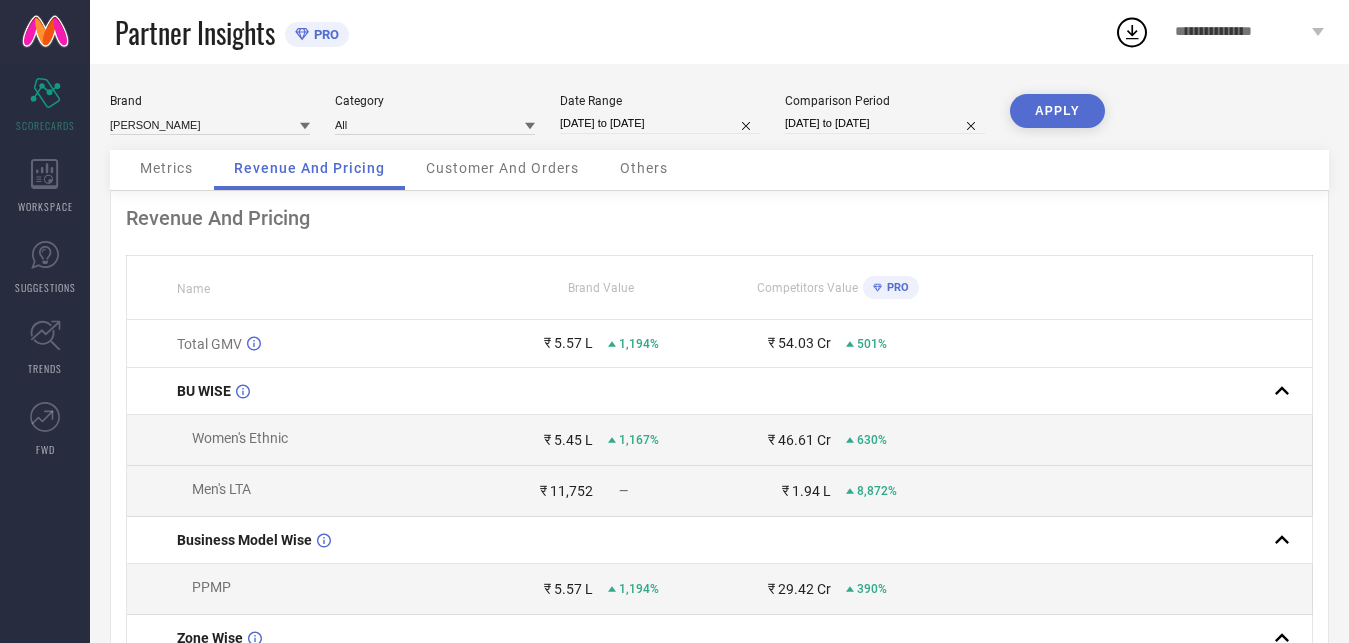 click on "Customer And Orders" at bounding box center (502, 168) 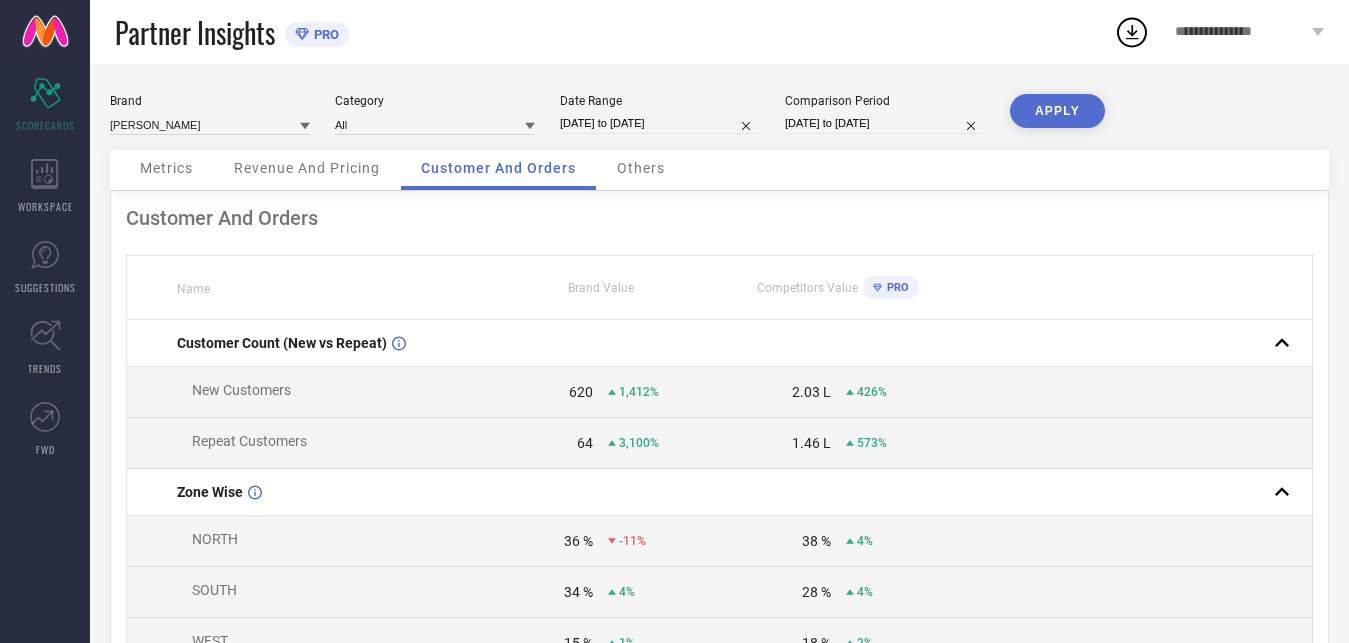 click on "Others" at bounding box center [641, 168] 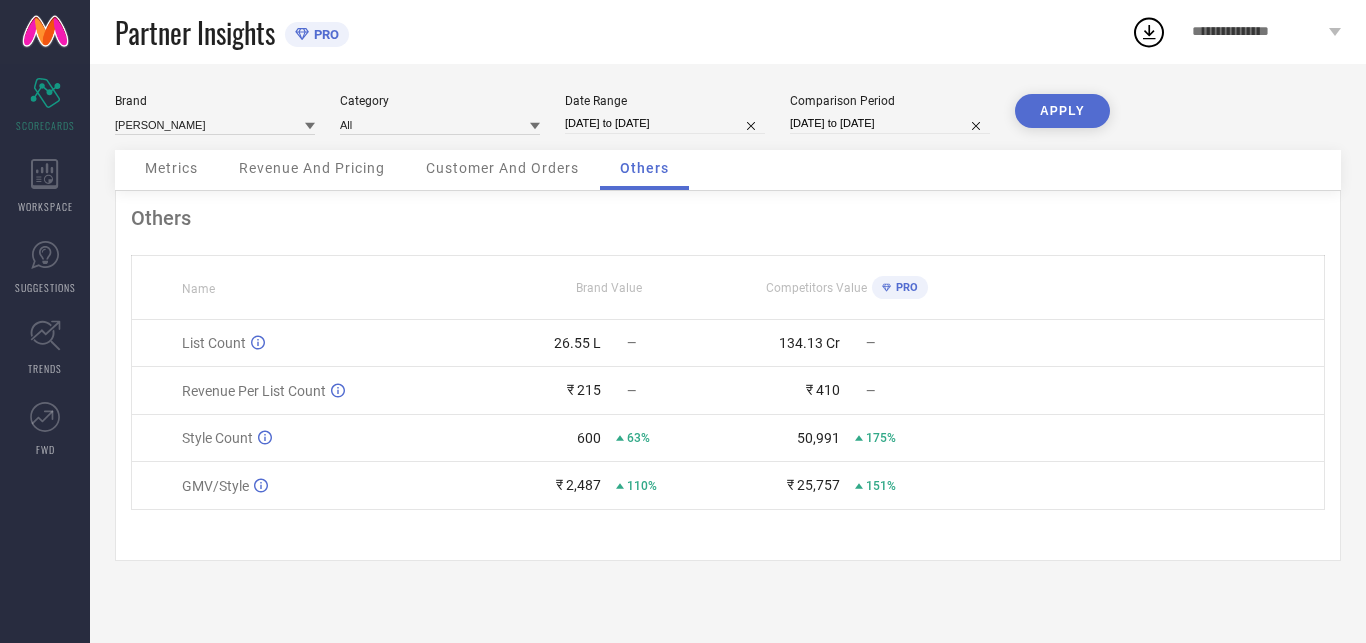 click on "Metrics" at bounding box center [171, 168] 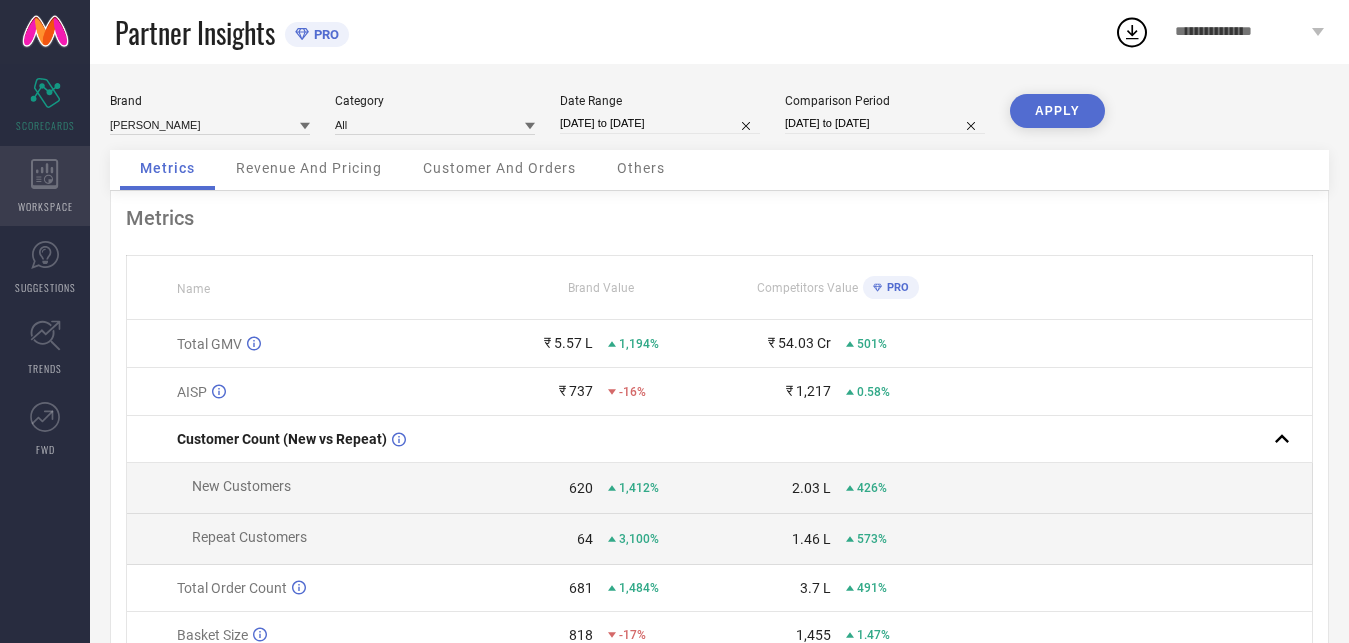 click 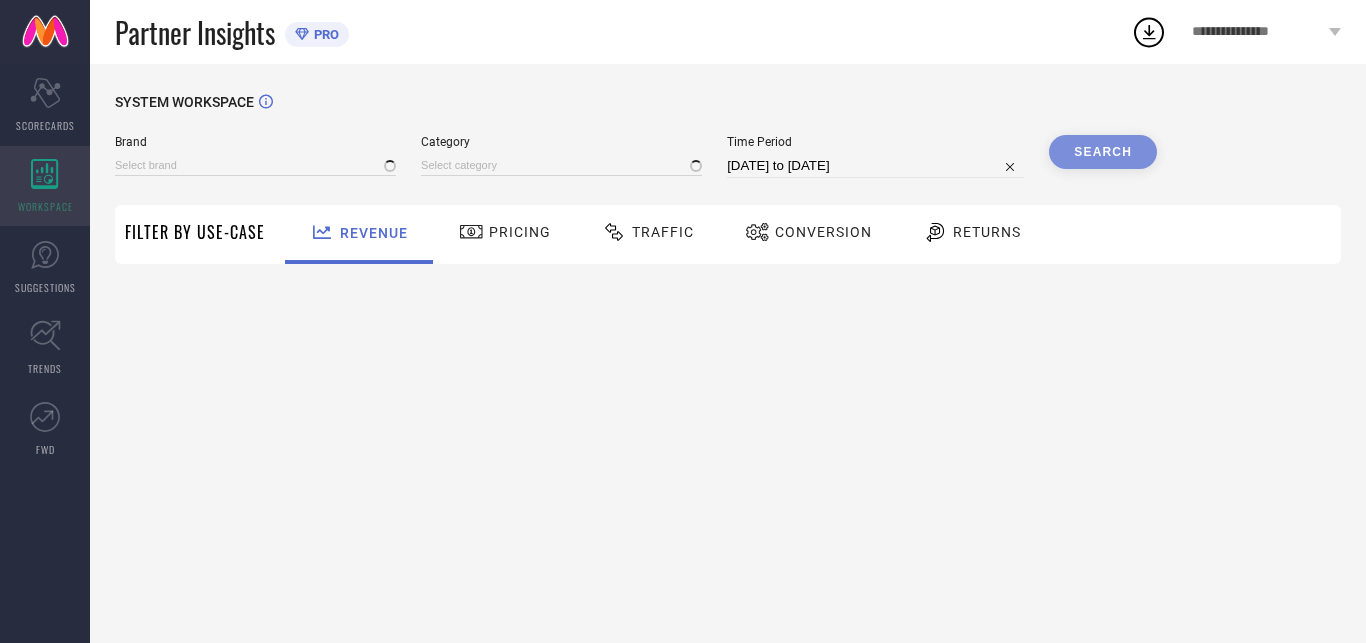type on "INDHOME LIFE" 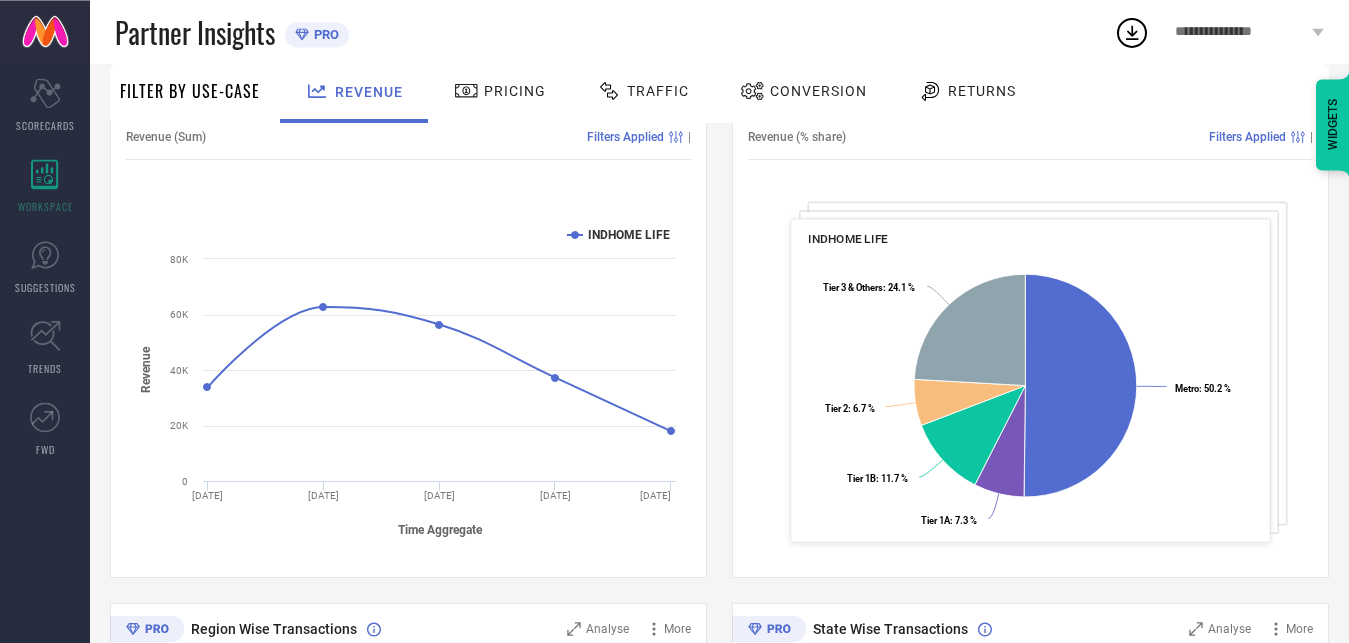 scroll, scrollTop: 268, scrollLeft: 0, axis: vertical 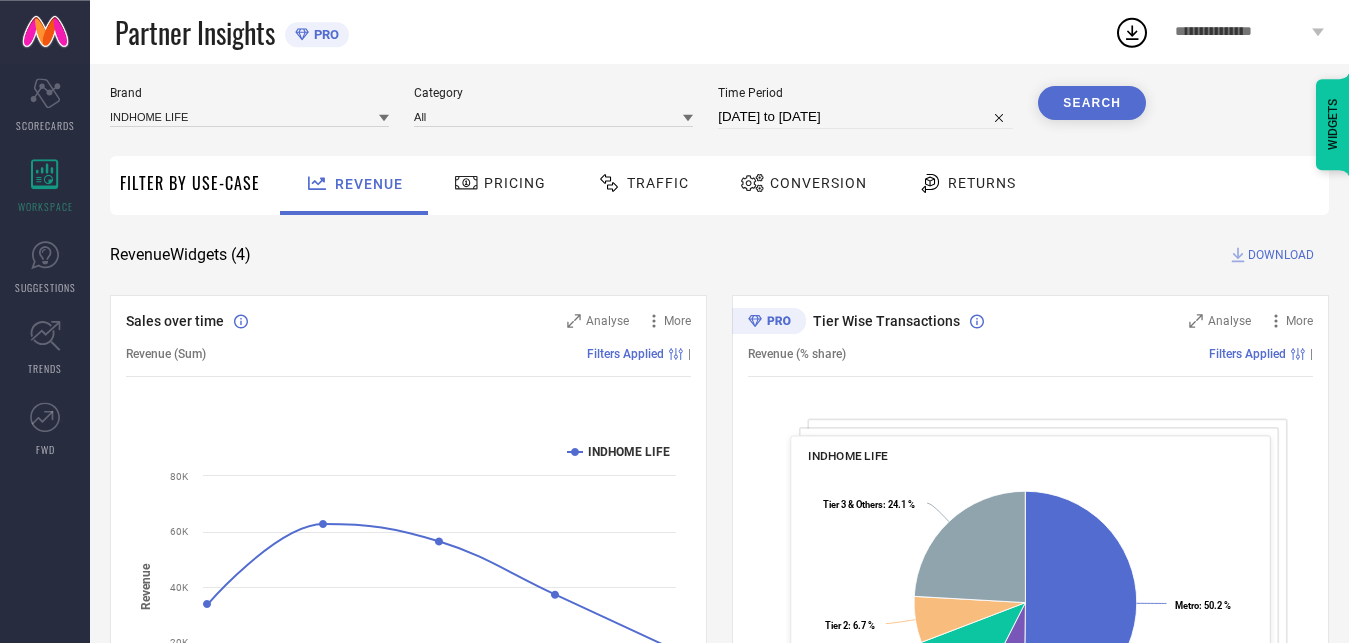 click on "Pricing" at bounding box center (500, 183) 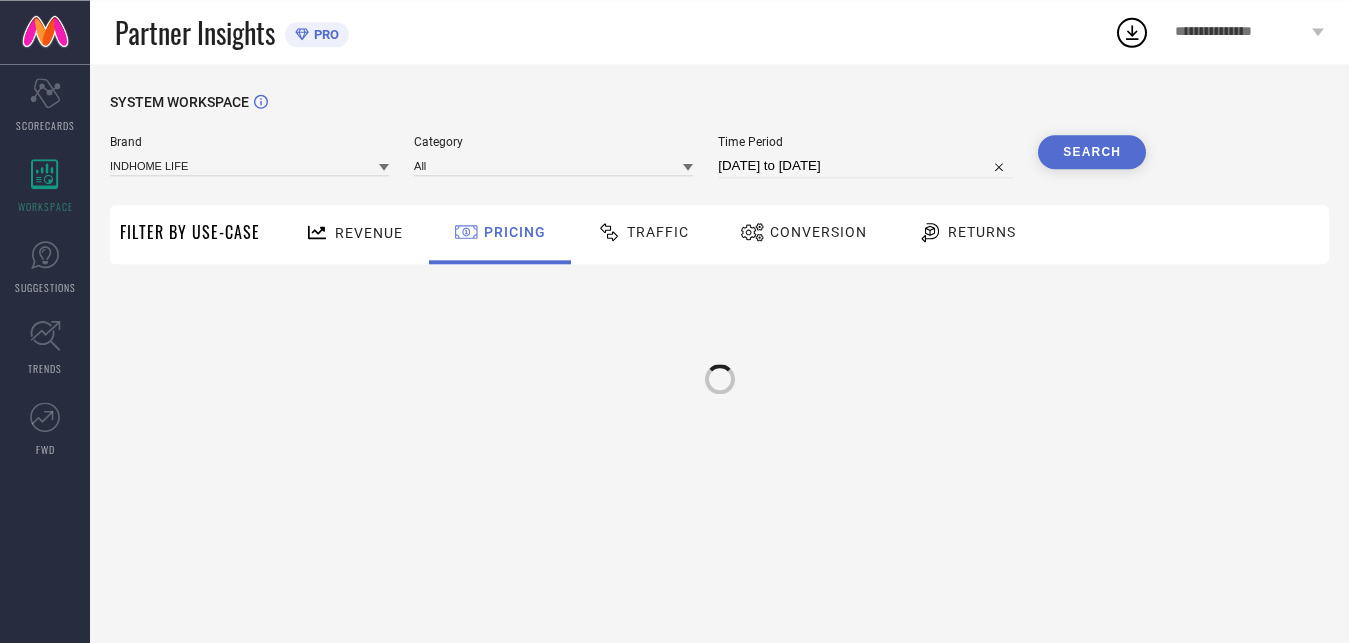 scroll, scrollTop: 0, scrollLeft: 0, axis: both 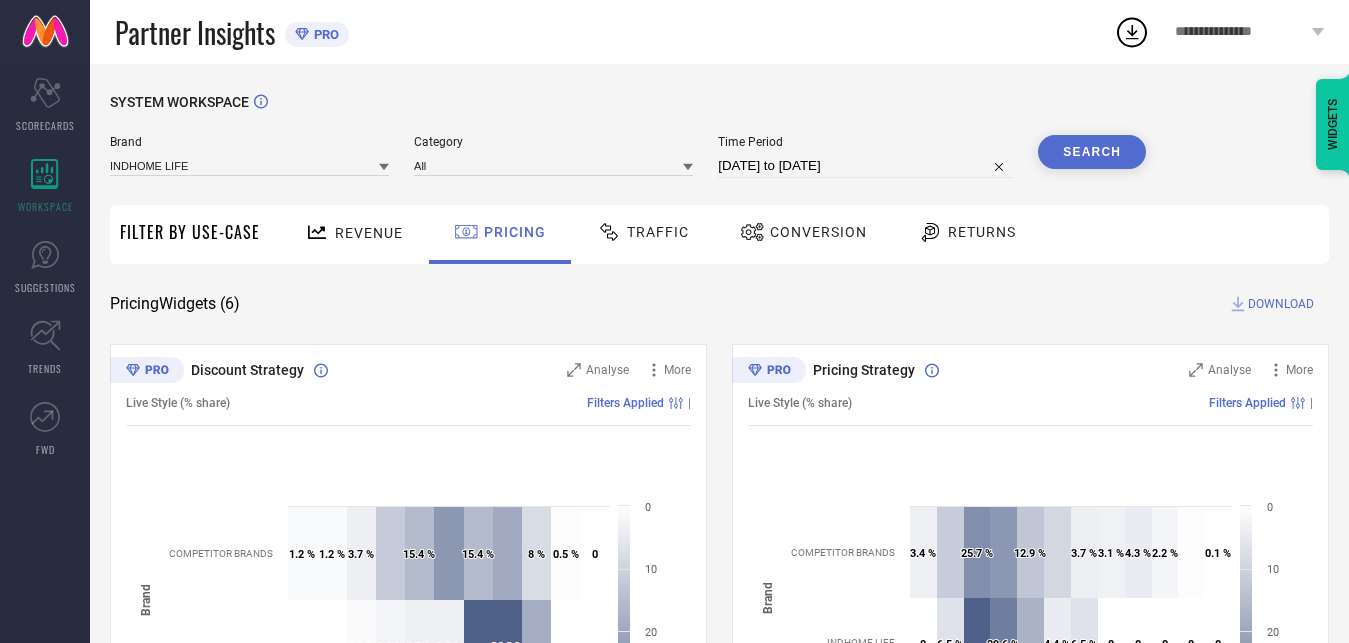 click on "Revenue" at bounding box center (369, 233) 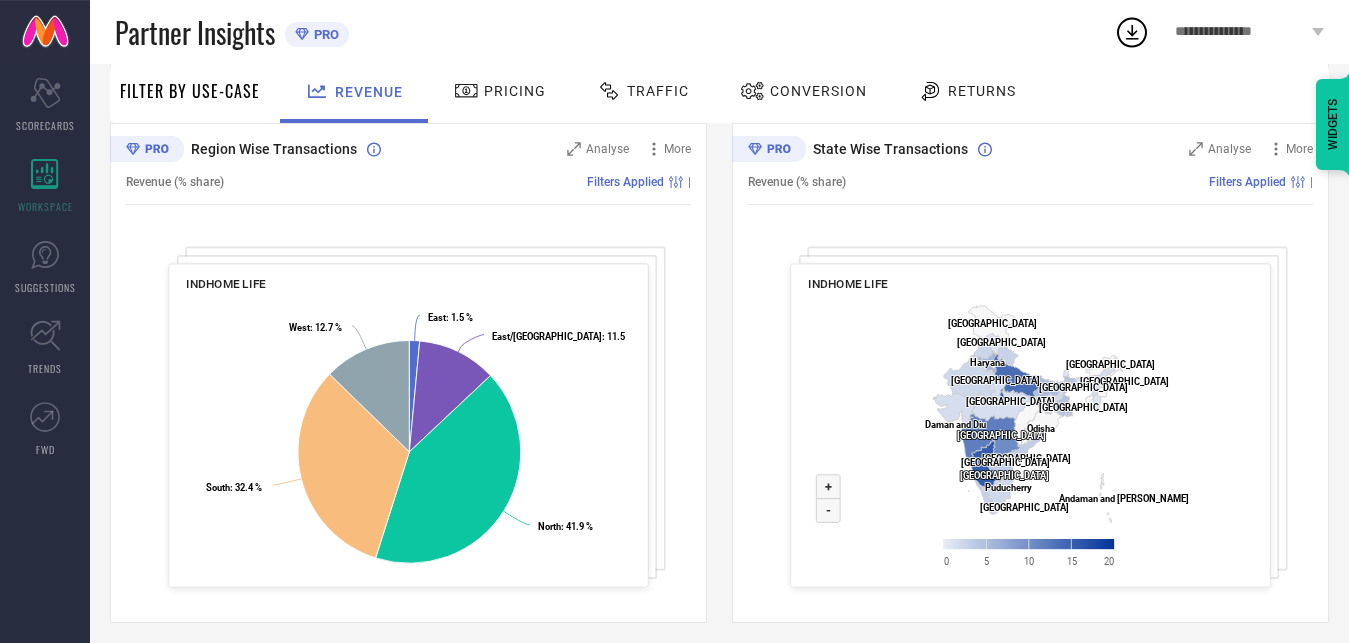 scroll, scrollTop: 757, scrollLeft: 0, axis: vertical 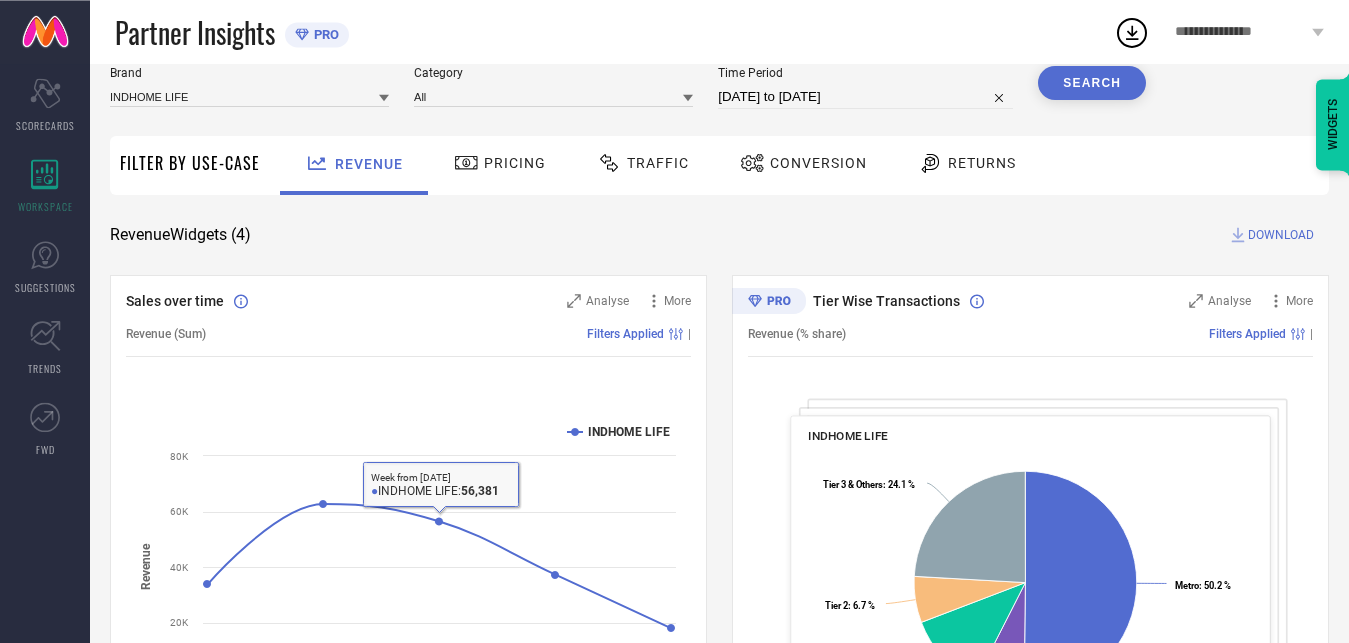 click on "Pricing" at bounding box center [515, 163] 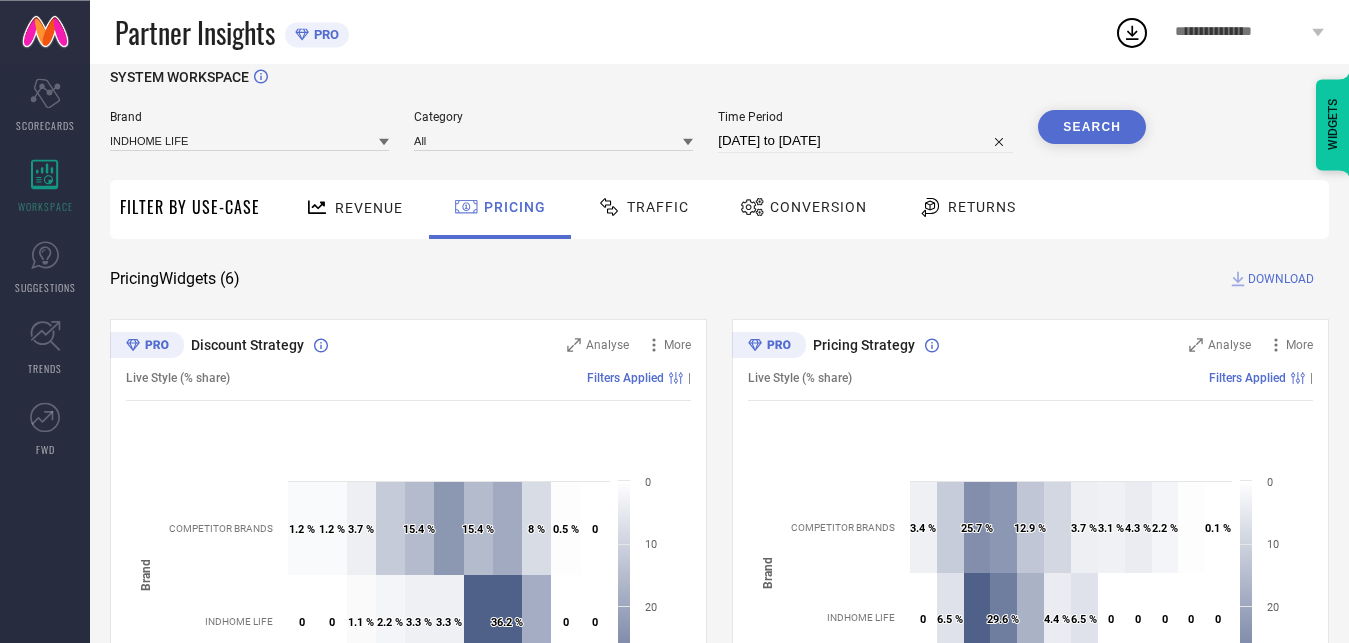 scroll, scrollTop: 18, scrollLeft: 0, axis: vertical 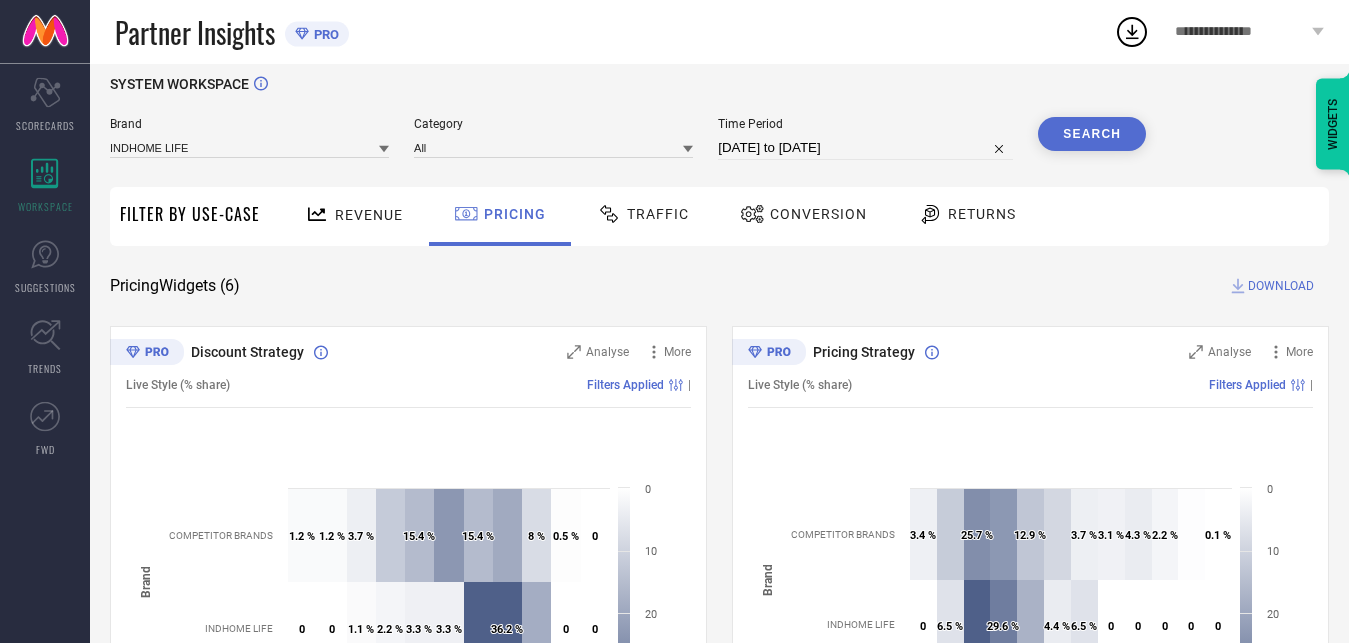click on "Traffic" at bounding box center (658, 214) 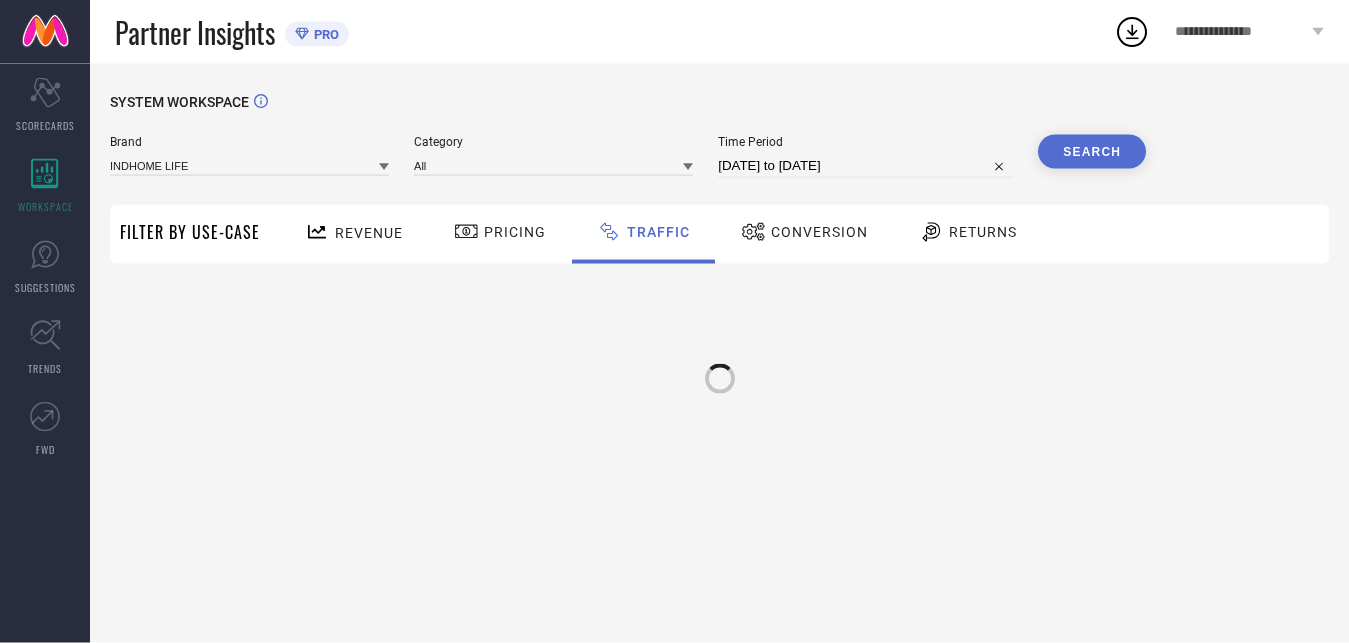 scroll, scrollTop: 0, scrollLeft: 0, axis: both 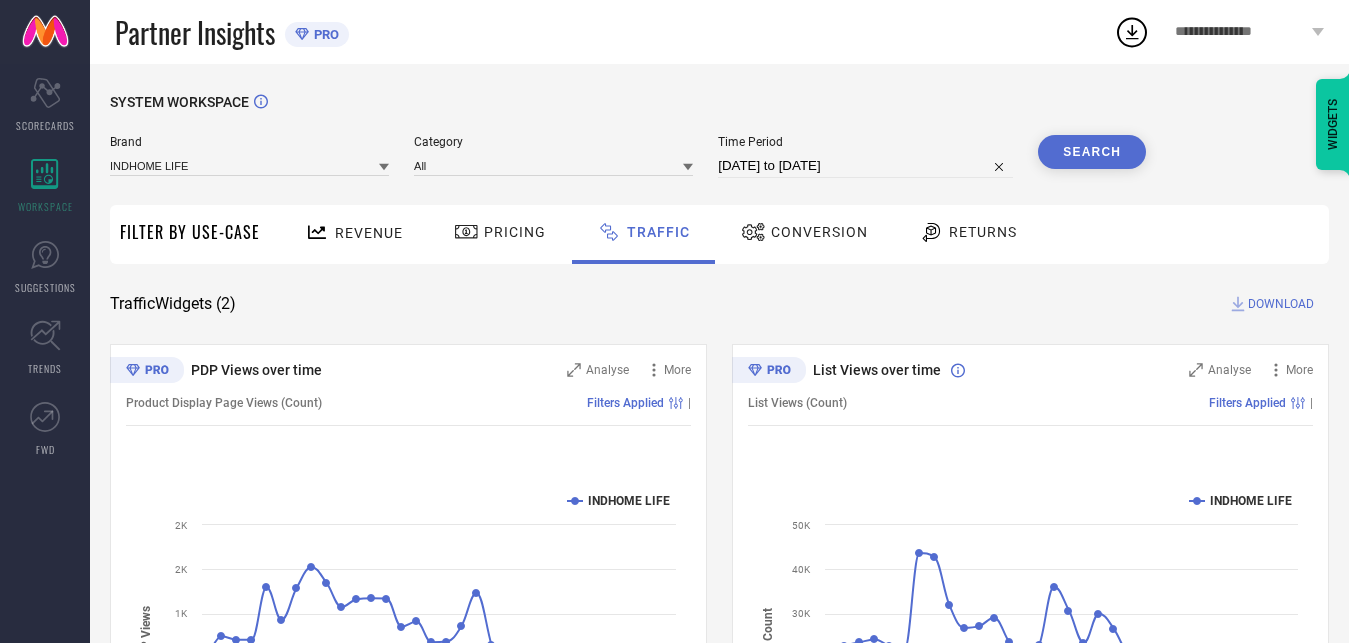 click on "Conversion" at bounding box center [804, 232] 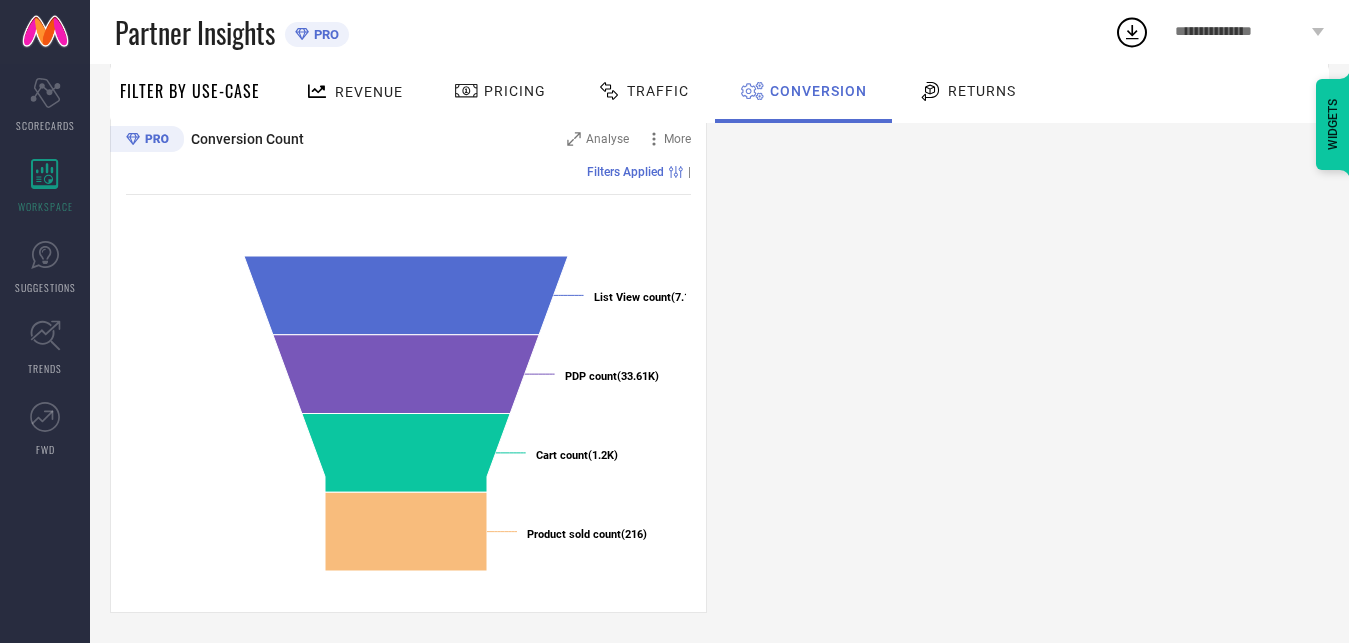 scroll, scrollTop: 0, scrollLeft: 0, axis: both 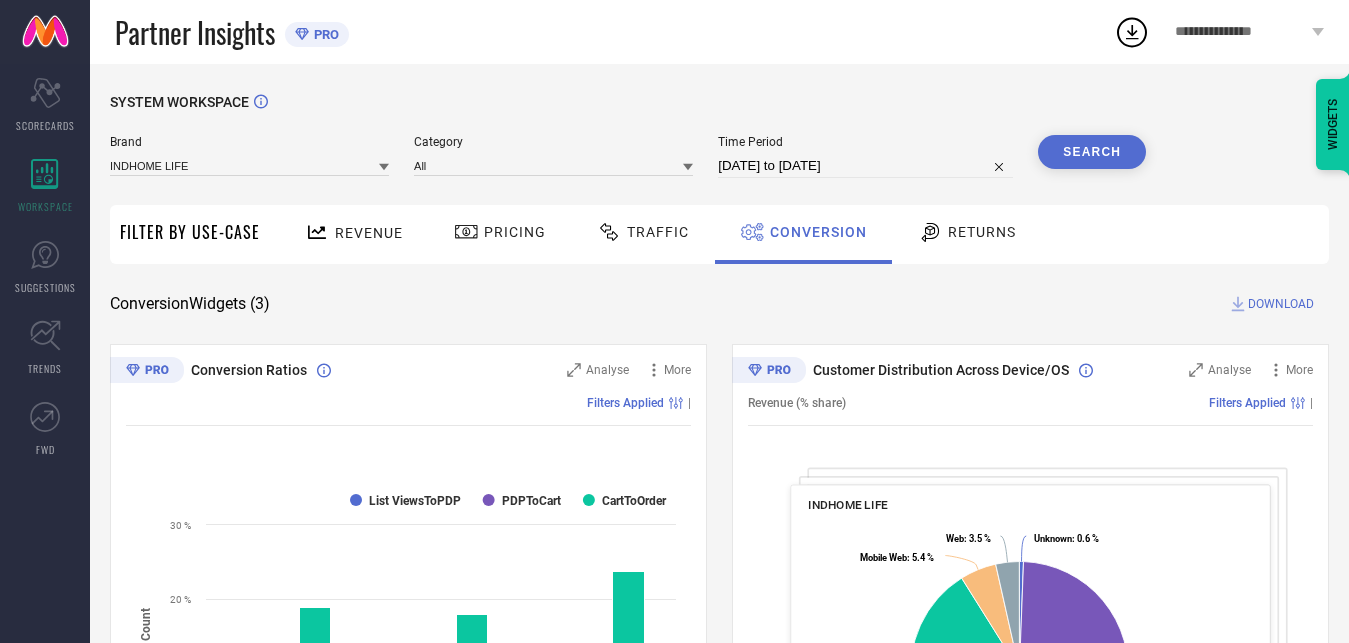 click on "Returns" at bounding box center [967, 232] 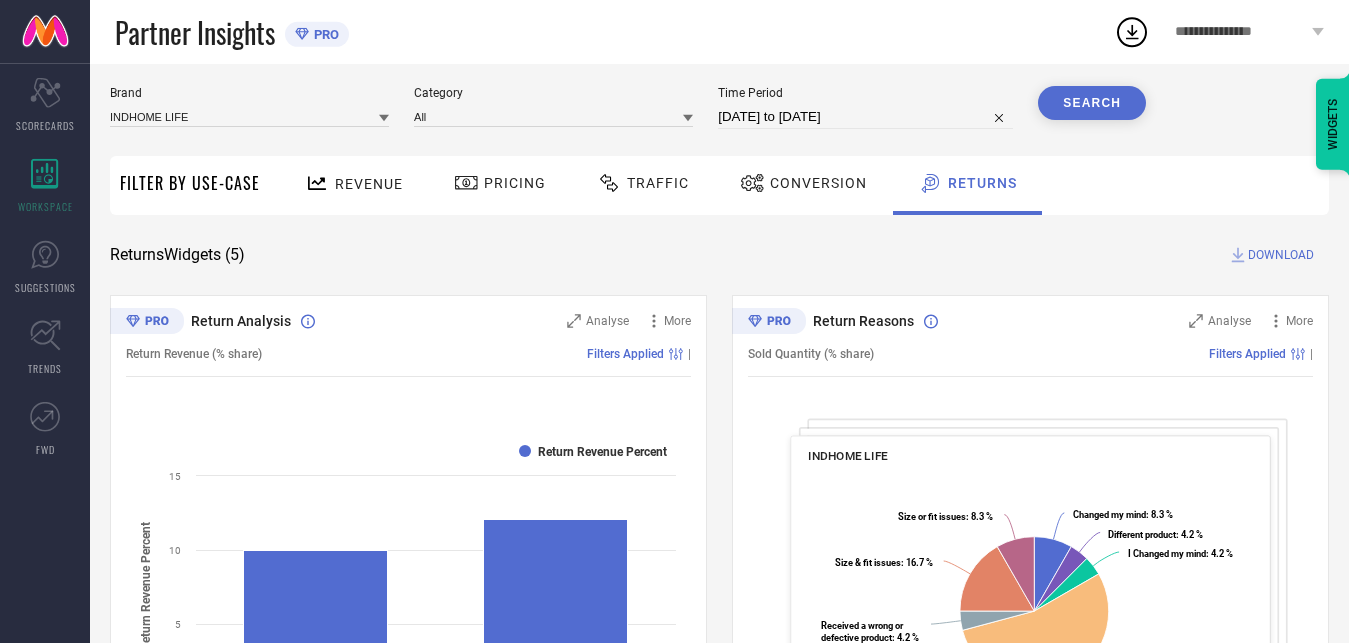 scroll, scrollTop: 0, scrollLeft: 0, axis: both 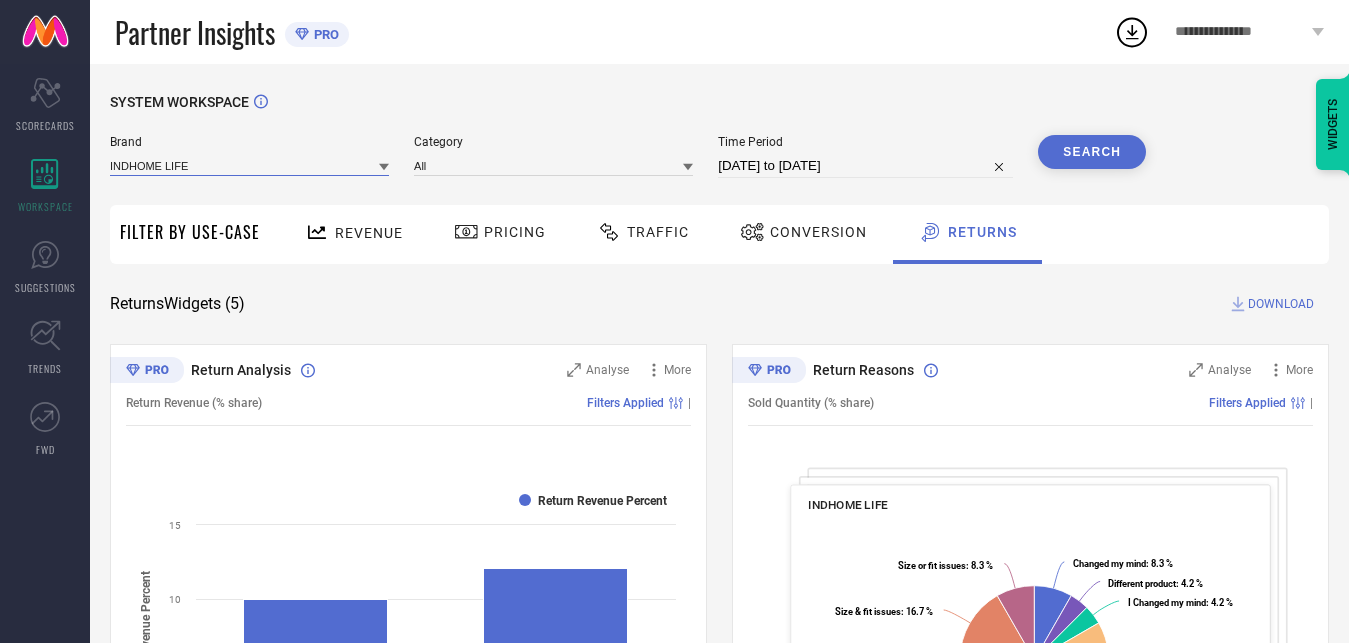 click at bounding box center [249, 165] 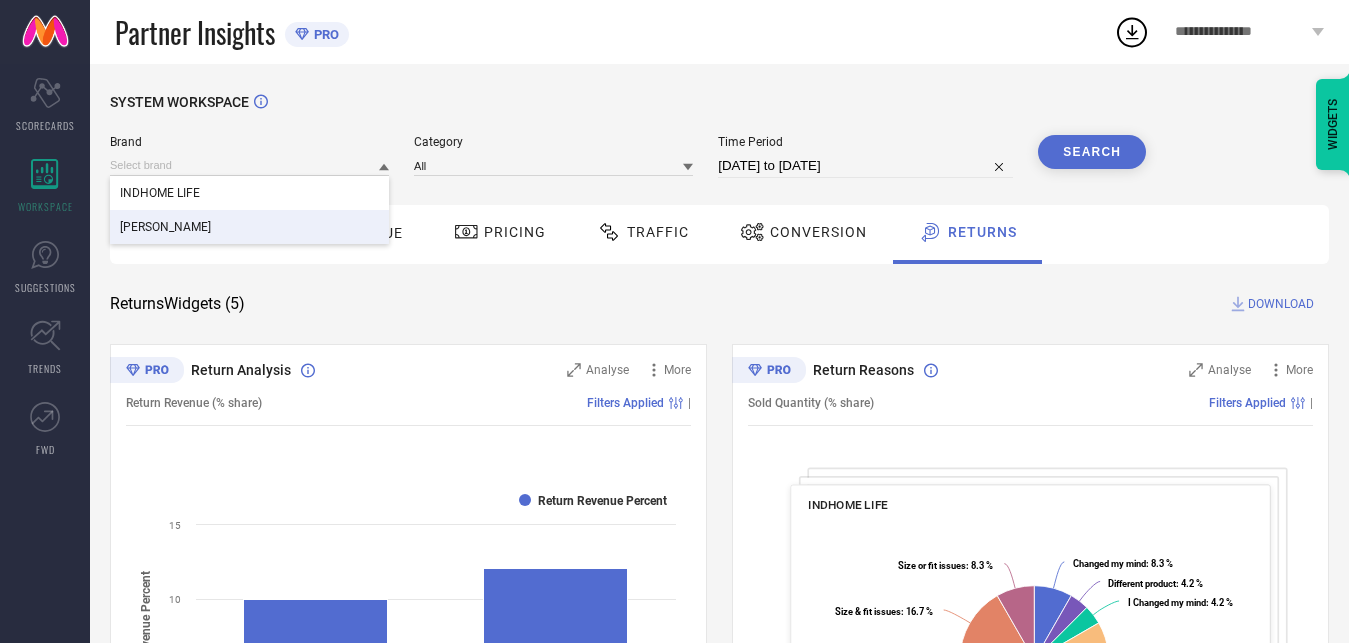 click on "[PERSON_NAME]" at bounding box center [249, 227] 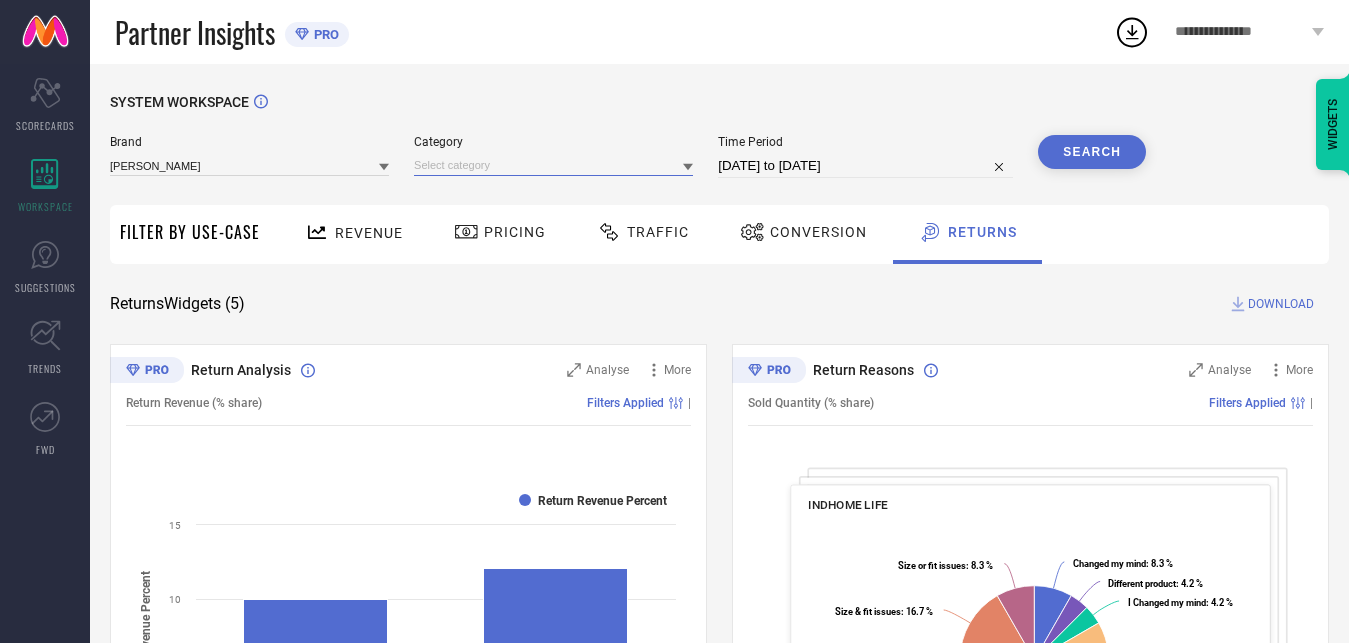 click at bounding box center (553, 165) 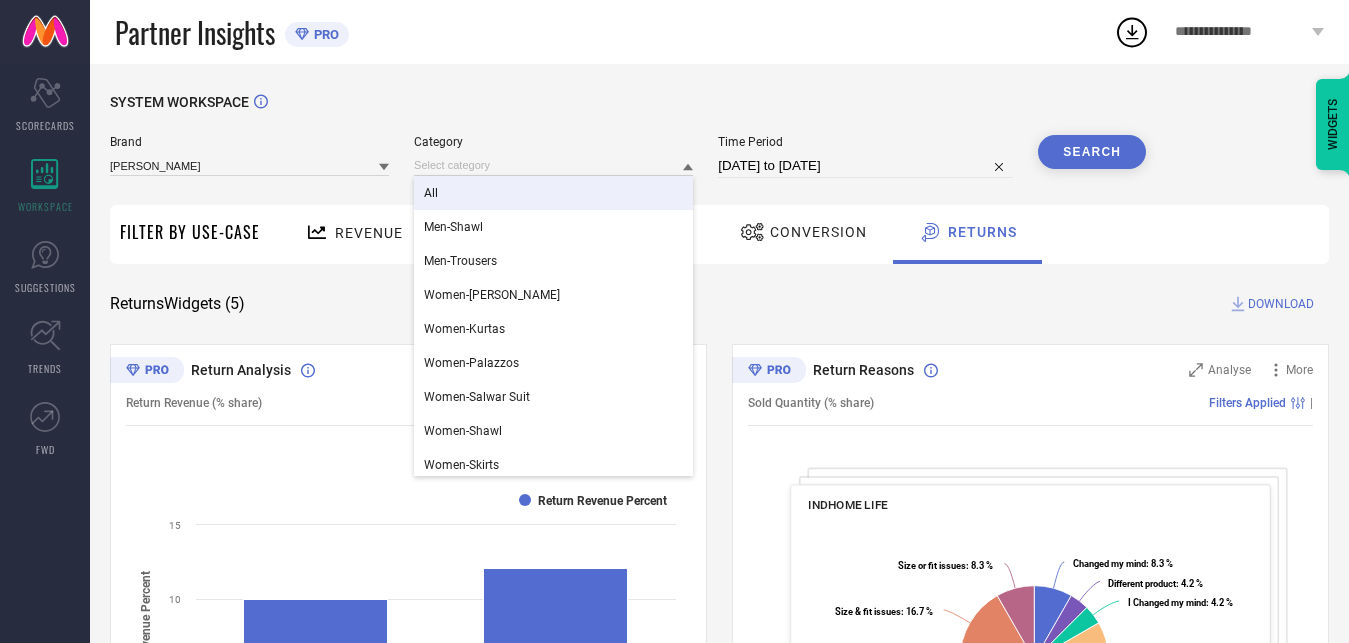 click on "All" at bounding box center [553, 193] 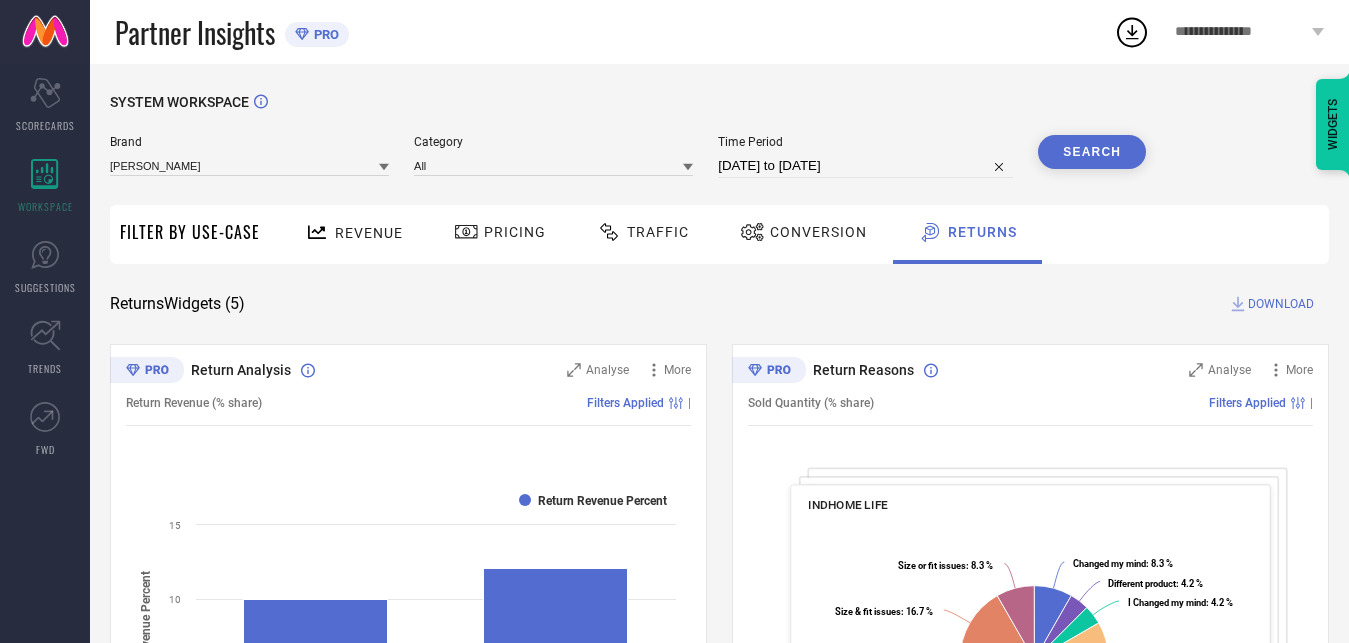 click on "Search" at bounding box center [1092, 152] 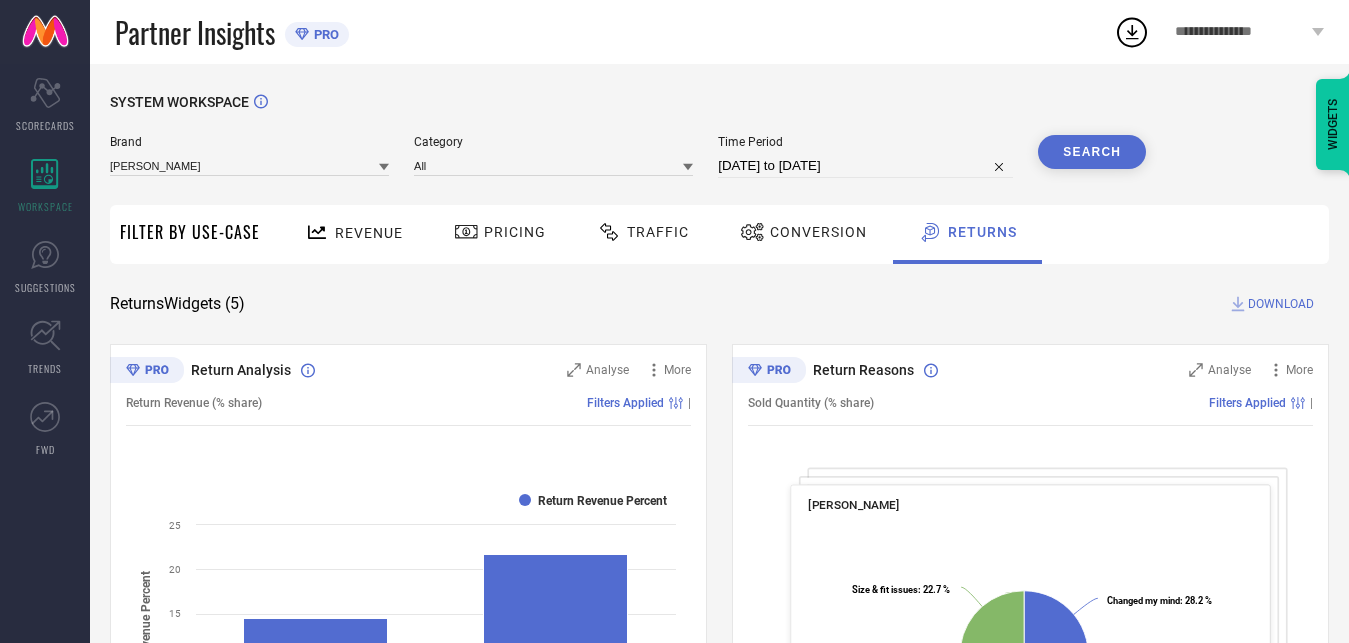 click 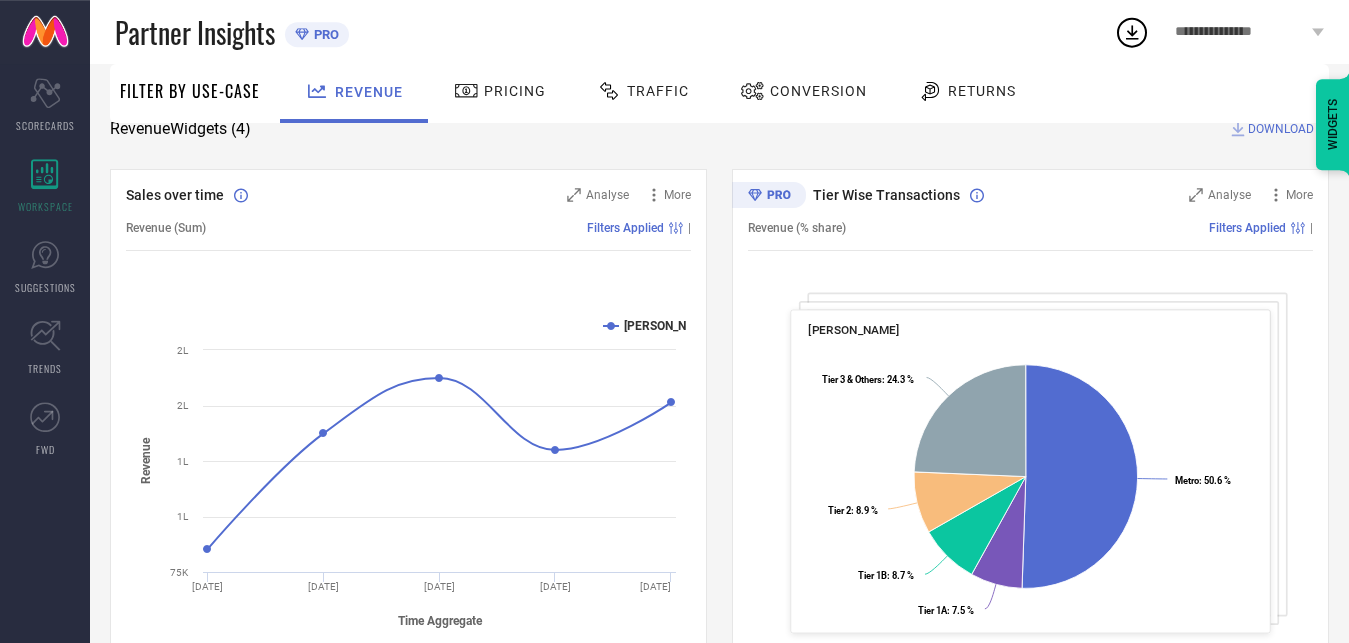 scroll, scrollTop: 317, scrollLeft: 0, axis: vertical 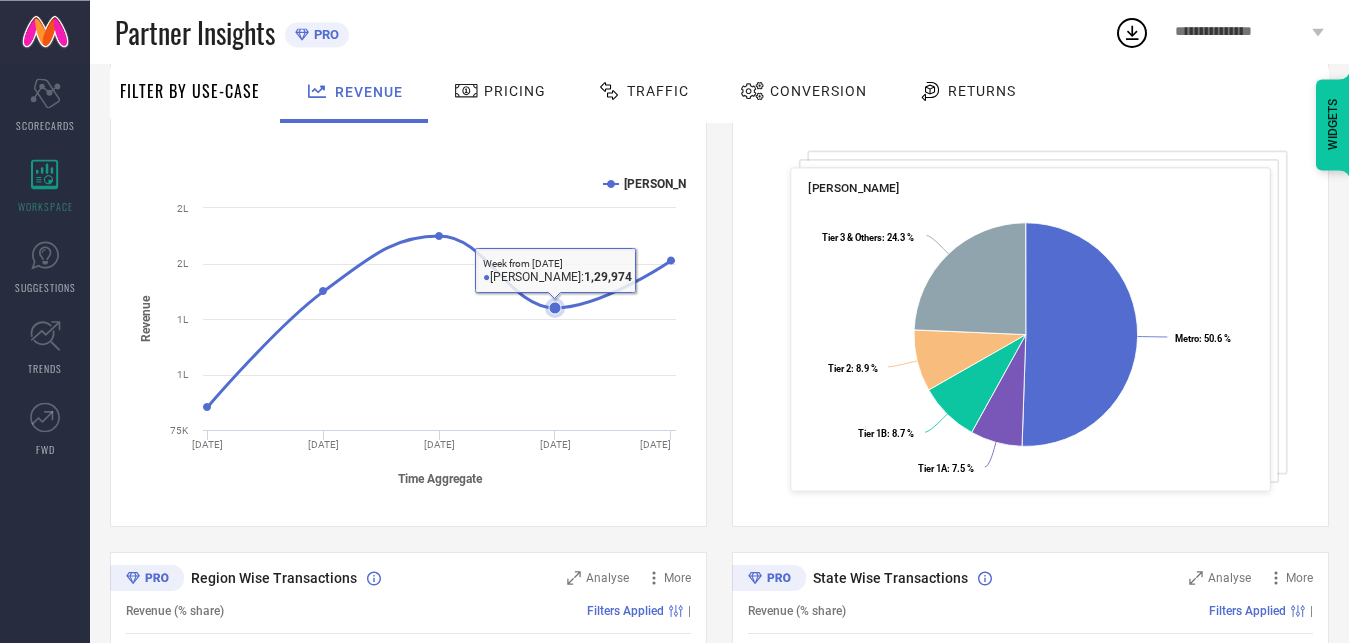 click 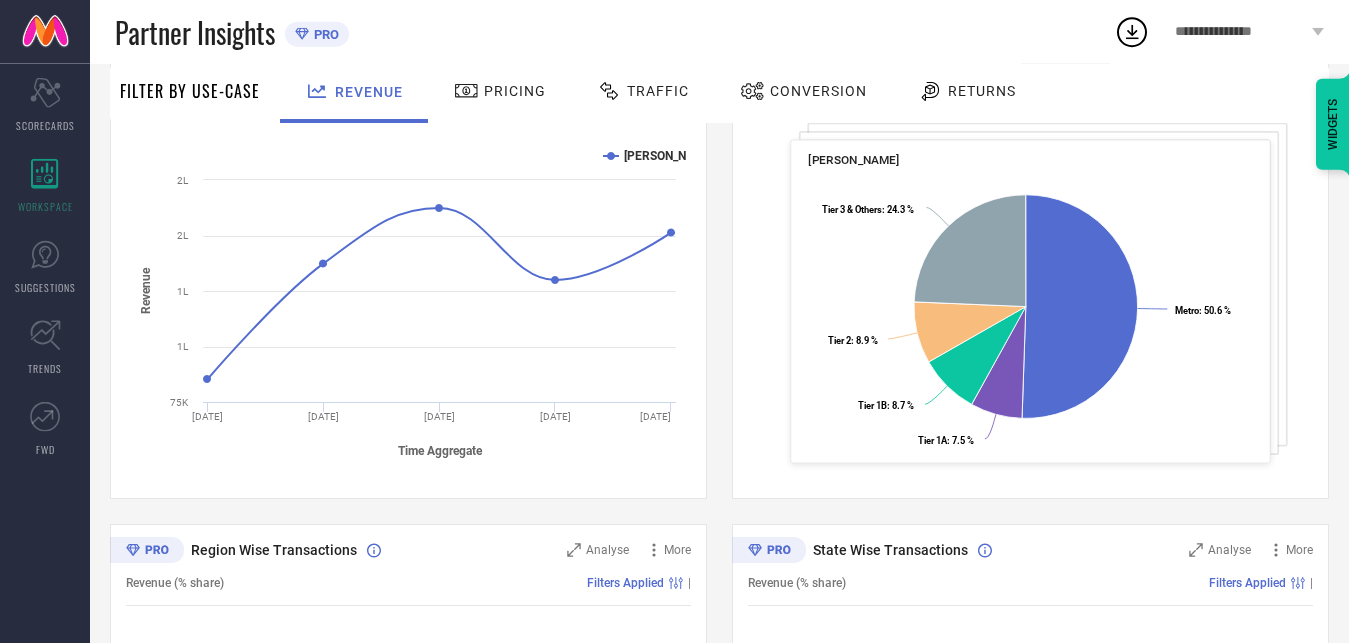 scroll, scrollTop: 341, scrollLeft: 0, axis: vertical 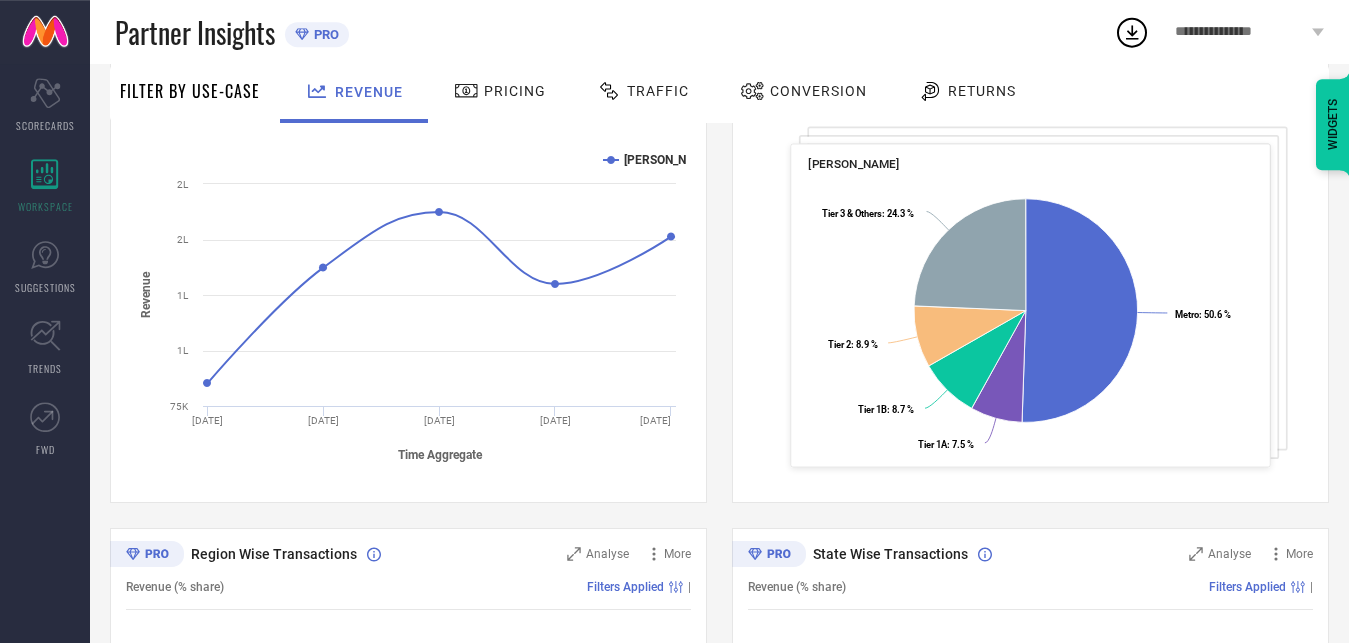 click on "Pricing" at bounding box center (515, 91) 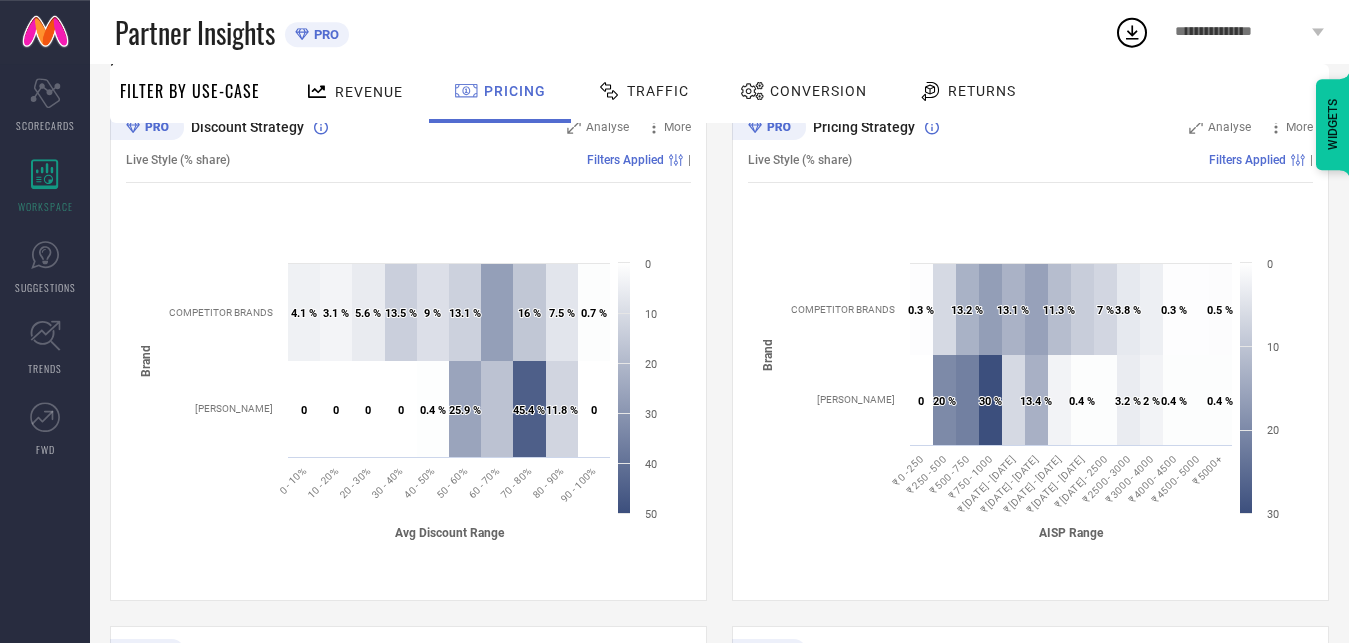 scroll, scrollTop: 218, scrollLeft: 0, axis: vertical 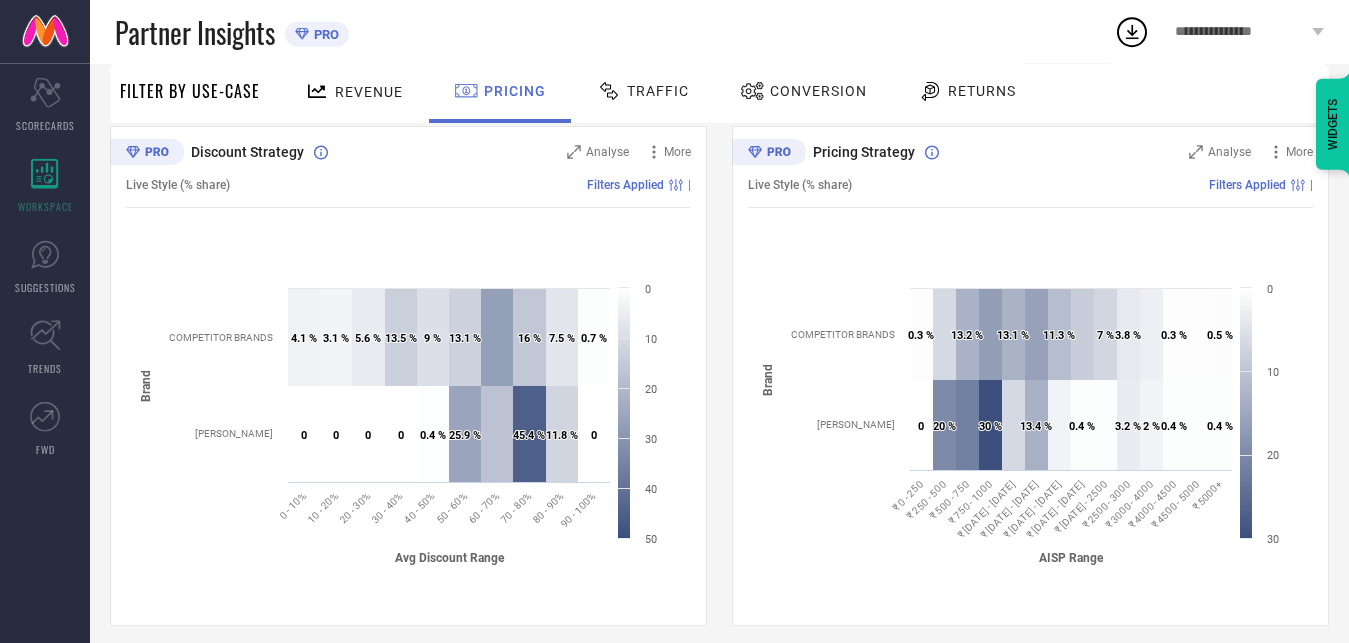drag, startPoint x: 648, startPoint y: 84, endPoint x: 696, endPoint y: 98, distance: 50 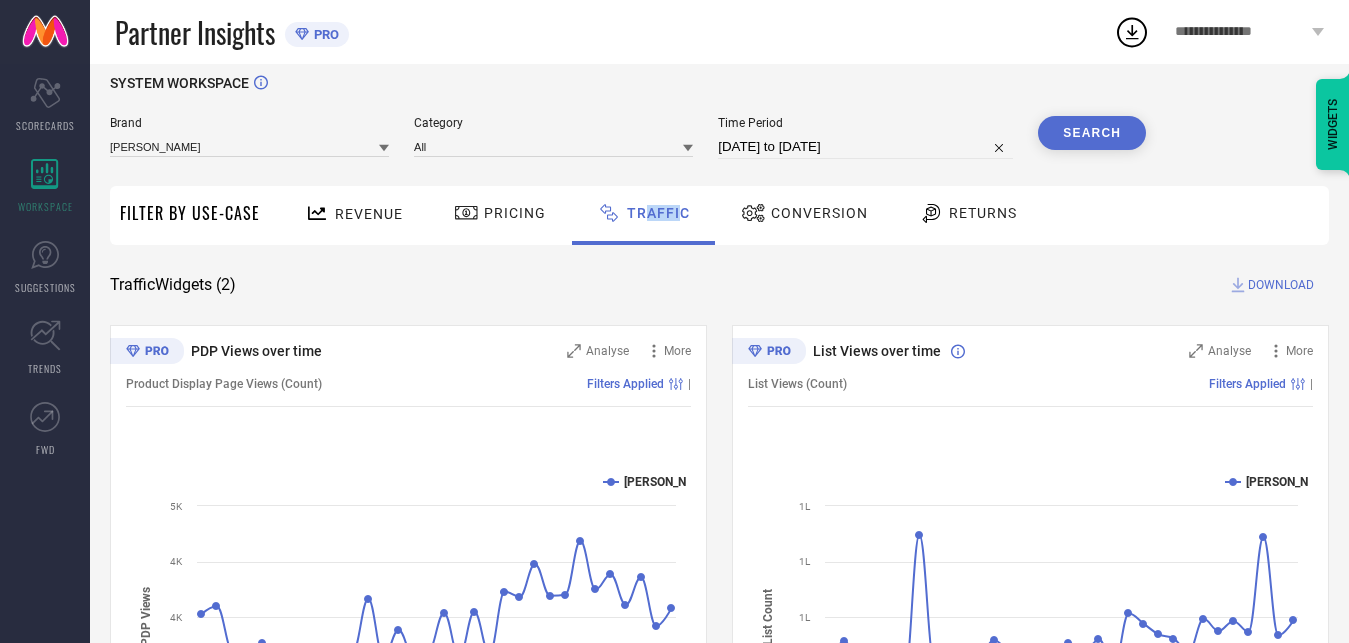 scroll, scrollTop: 9, scrollLeft: 0, axis: vertical 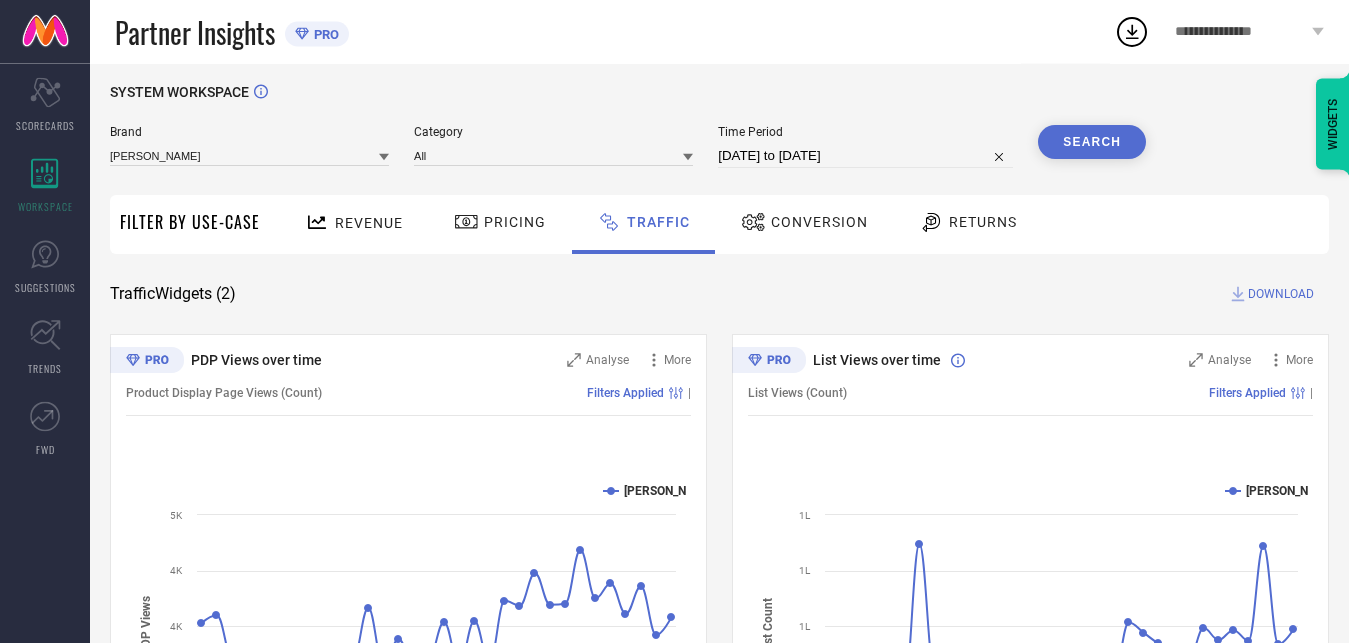 click on "Conversion" at bounding box center (804, 223) 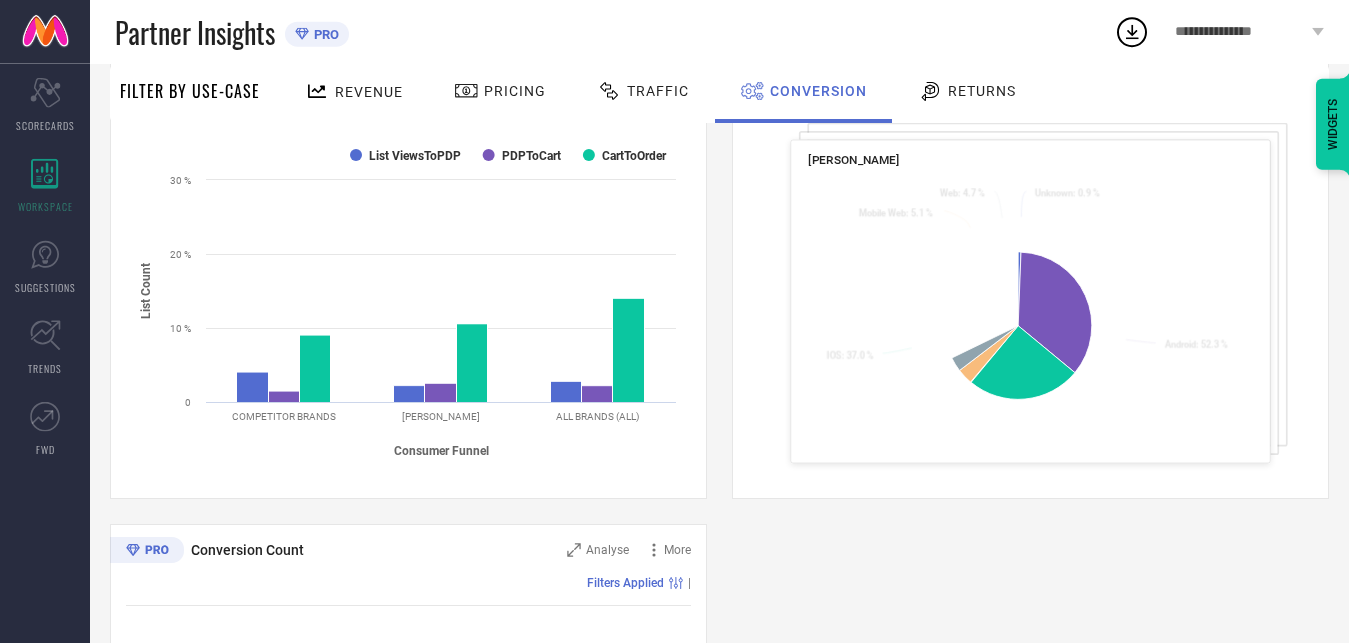 scroll, scrollTop: 348, scrollLeft: 0, axis: vertical 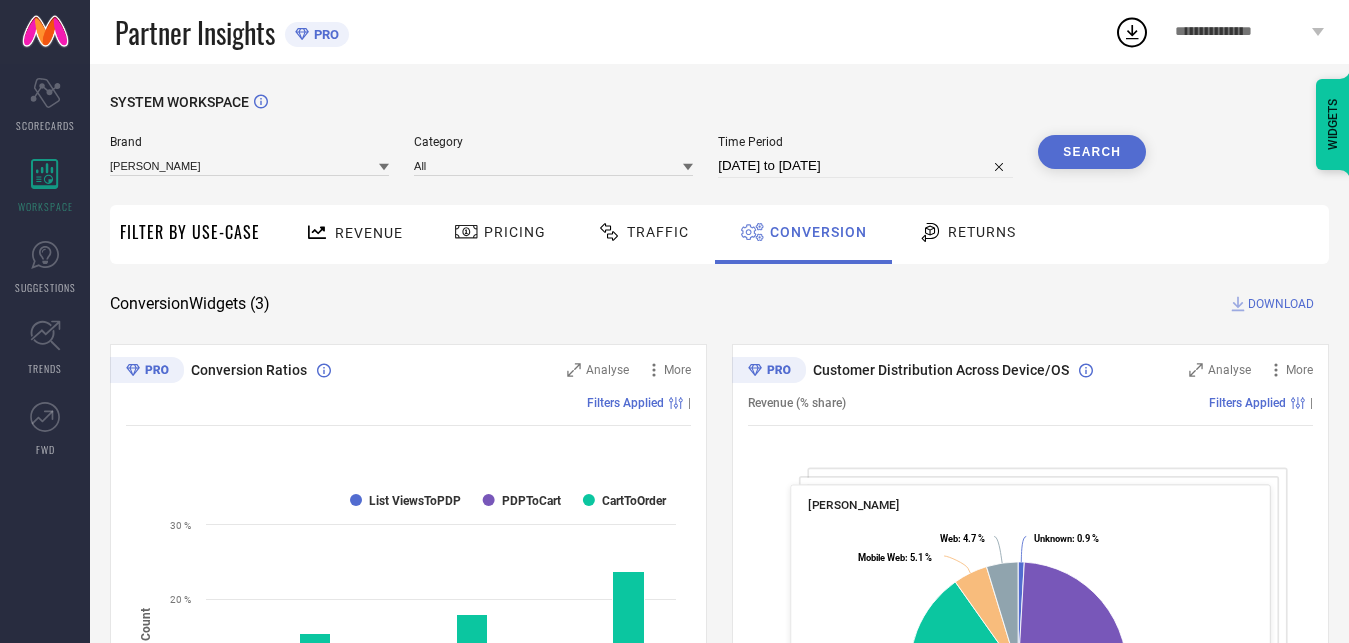 click on "Returns" at bounding box center (967, 232) 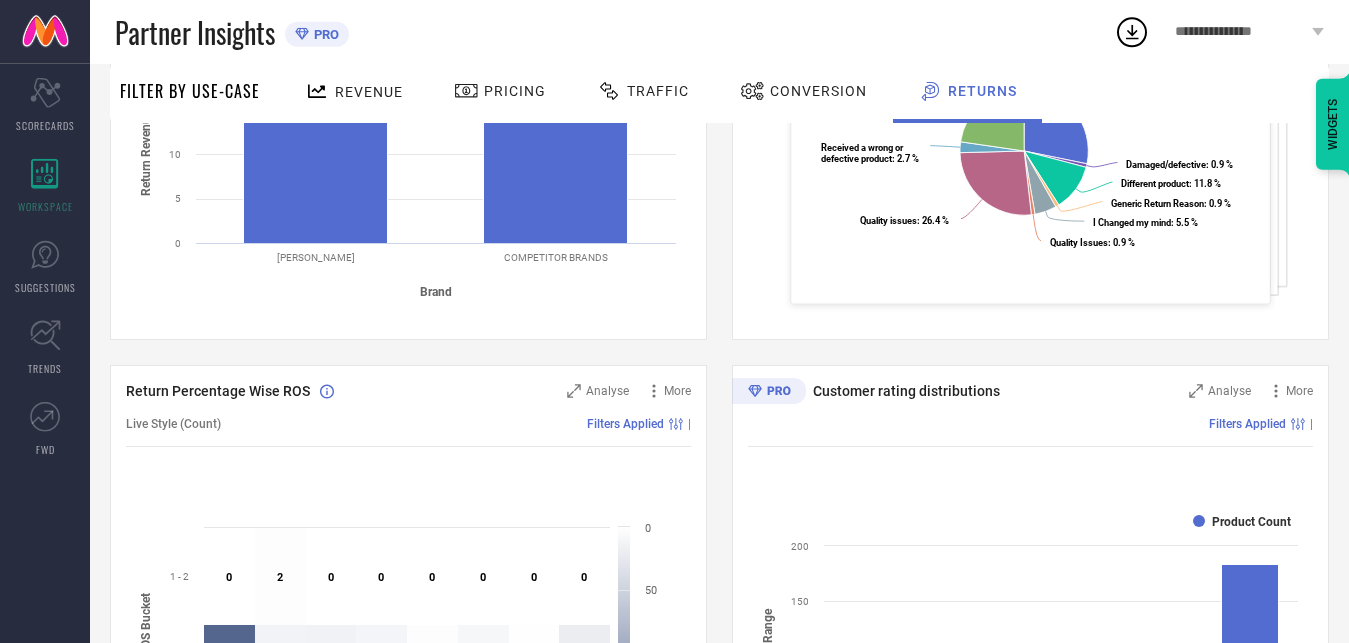 scroll, scrollTop: 307, scrollLeft: 0, axis: vertical 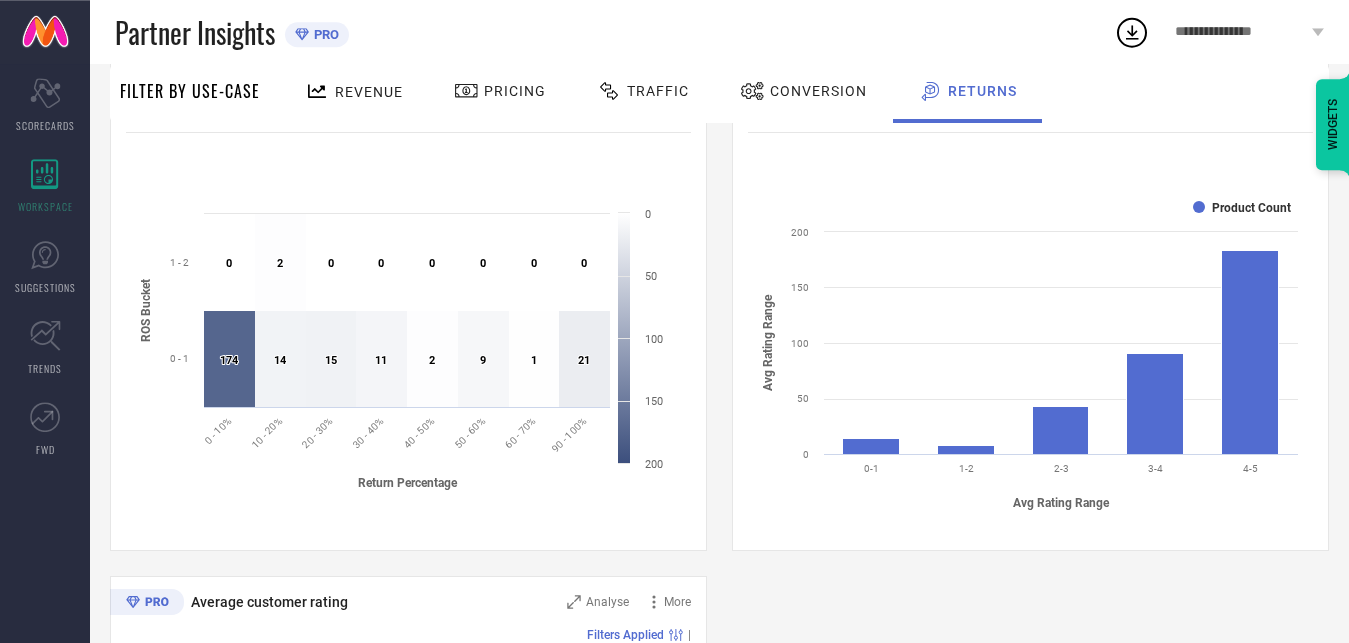 click on "SYSTEM WORKSPACE Brand [PERSON_NAME] Category All Time Period [DATE] to [DATE] Search Filter By Use-Case Revenue Pricing Traffic Conversion Returns Returns  Widgets ( 5 ) DOWNLOAD Return Analysis Analyse More Return Revenue (% share) Filters Applied |  Created with Highcharts 9.3.3 Brand Return Revenue Percent Return Revenue Percent [PERSON_NAME] COMPETITOR BRANDS 0 5 10 15 20 25 COMPETITOR BRANDS ●  Return Revenue Percent:  21.7  Return Reasons Analyse More Sold Quantity (% share) Filters Applied |  [PERSON_NAME] Created with Highcharts 9.3.3 Changed my mind : 28.2 % ​ Changed my mind : 28.2 % Damaged/defective : 0.9 % ​ Damaged/defective : 0.9 % Different product : 11.8 % ​ Different product : 11.8 % Generic Return Reason : 0.9 % ​ Generic Return Reason : 0.9 % I Changed my mind : 5.5 % ​ I Changed my mind : 5.5 % Quality Issues : 0.9 % ​ Quality Issues : 0.9 % Quality issues : 26.4 % ​ Quality issues : 26.4 % Received a wrong or ​ defective product : 2.7 % ​ Received a wrong or ​ defective product" at bounding box center (719, 176) 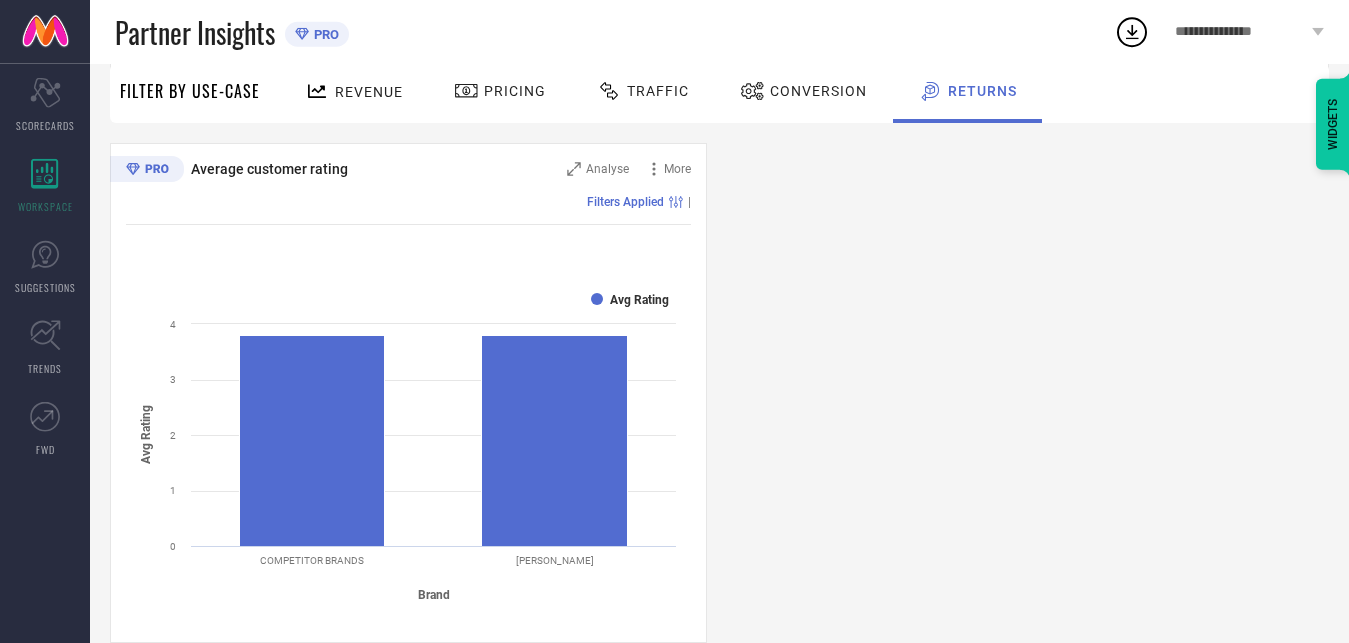 scroll, scrollTop: 1282, scrollLeft: 0, axis: vertical 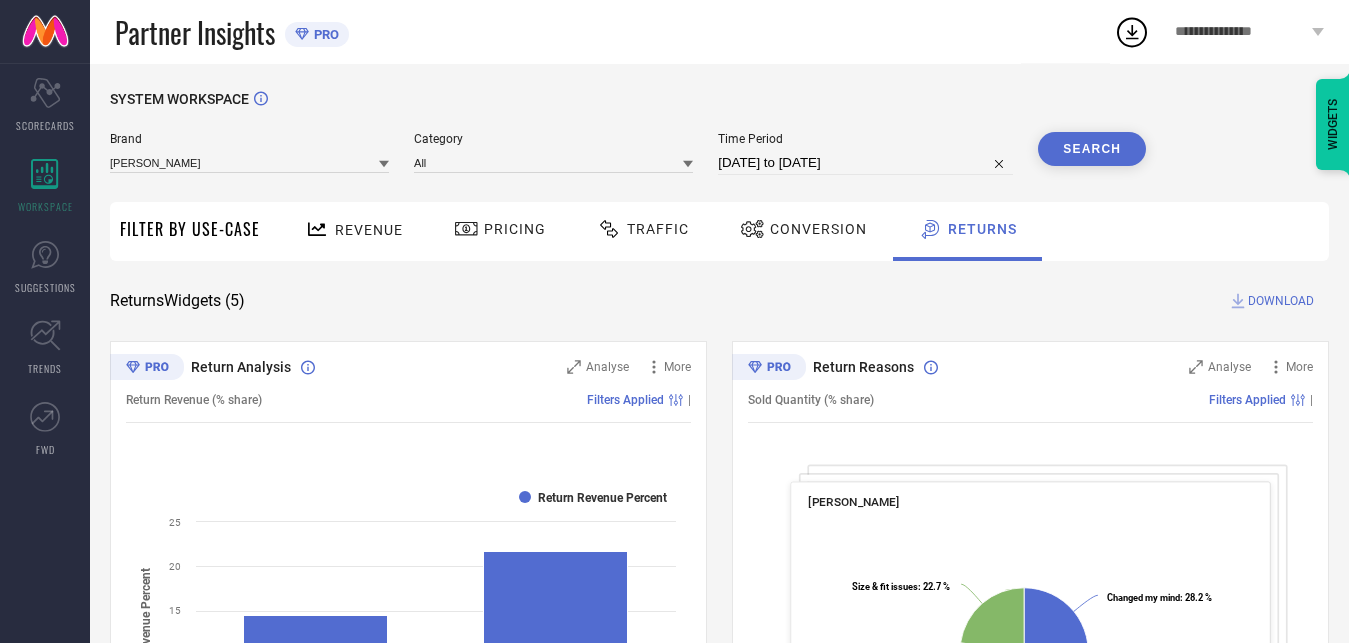 click on "**********" at bounding box center (1249, 32) 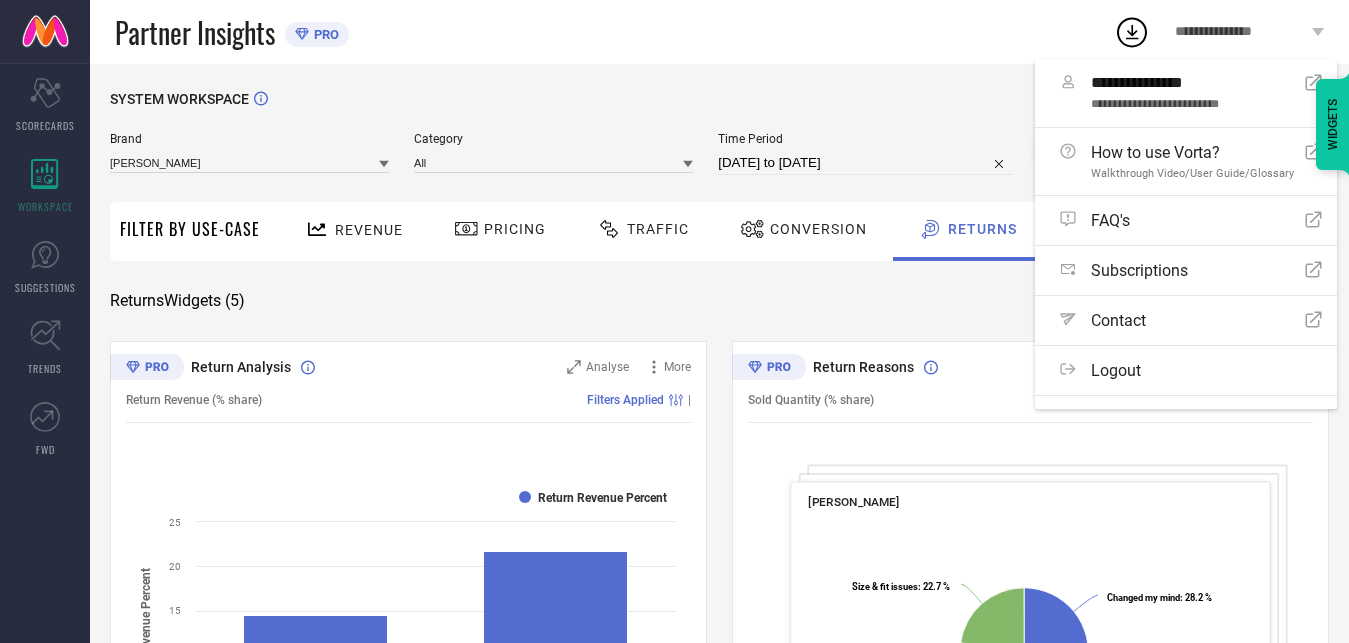 click on "Partner Insights PRO" at bounding box center (614, 32) 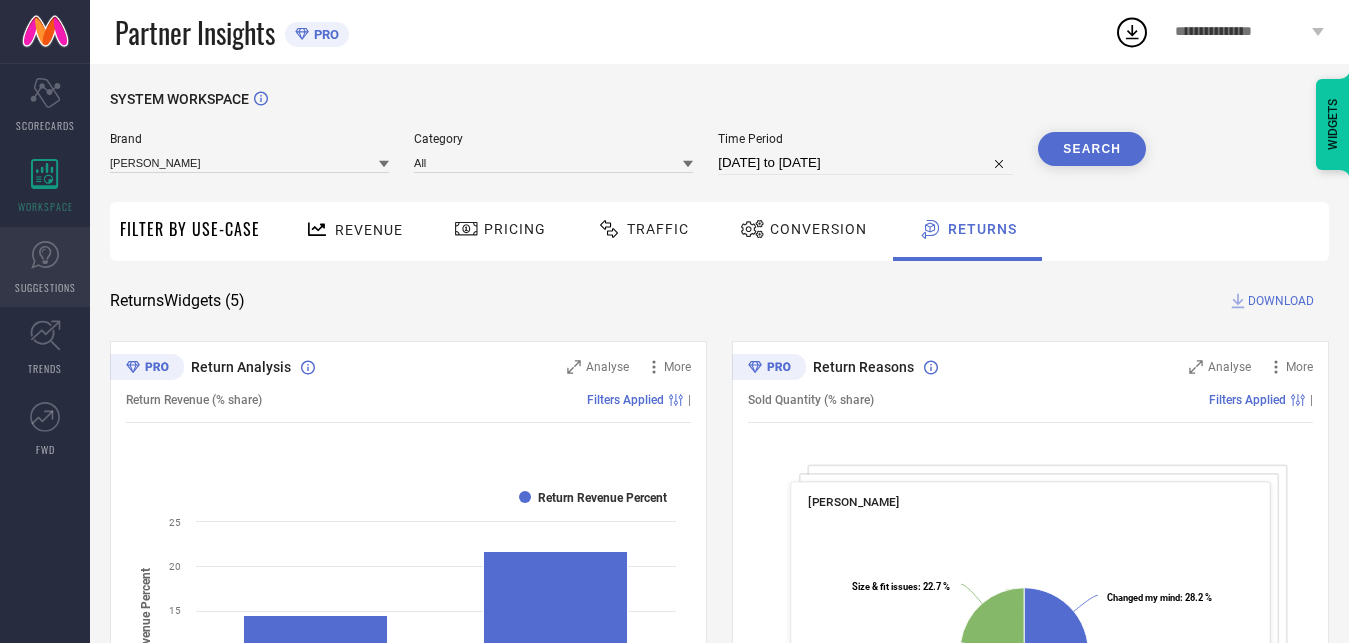 click on "SUGGESTIONS" at bounding box center [45, 287] 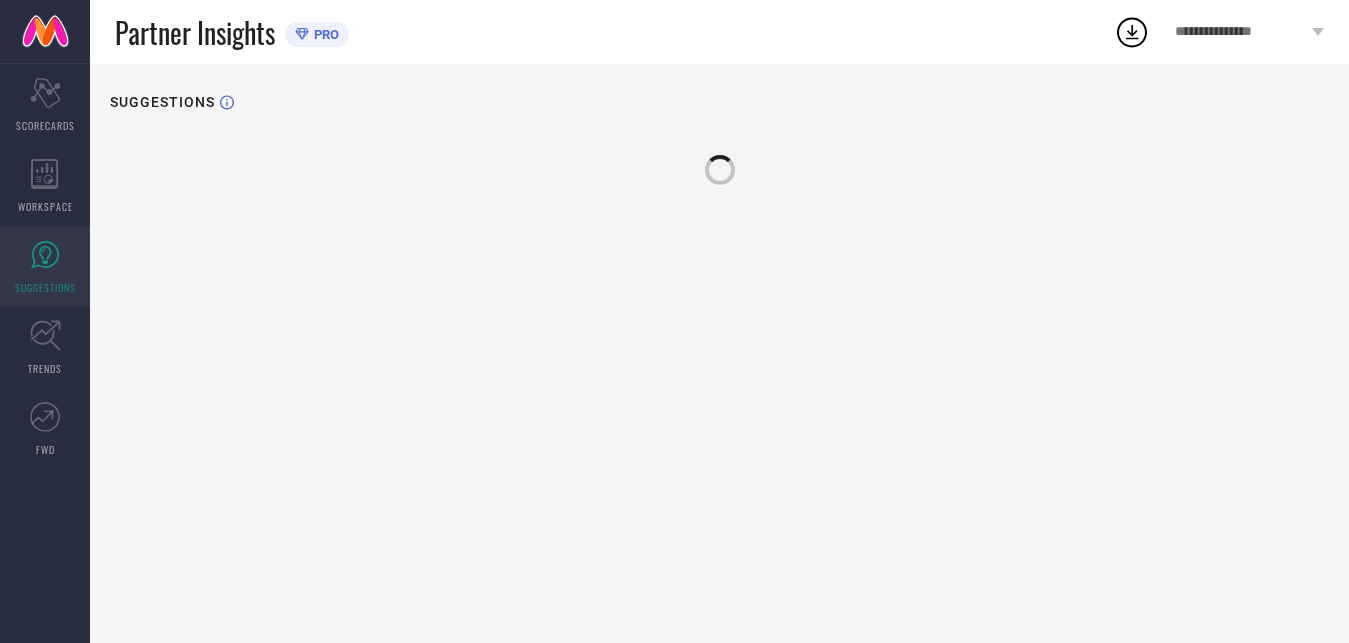scroll, scrollTop: 0, scrollLeft: 0, axis: both 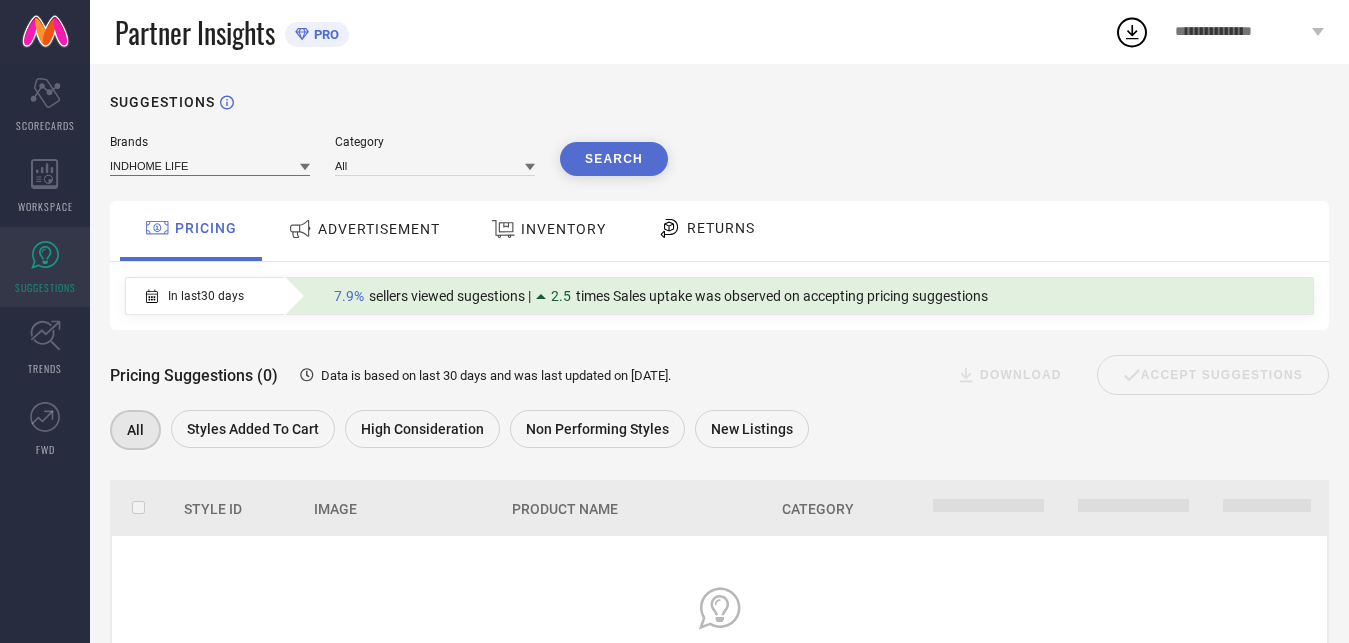 click at bounding box center (210, 165) 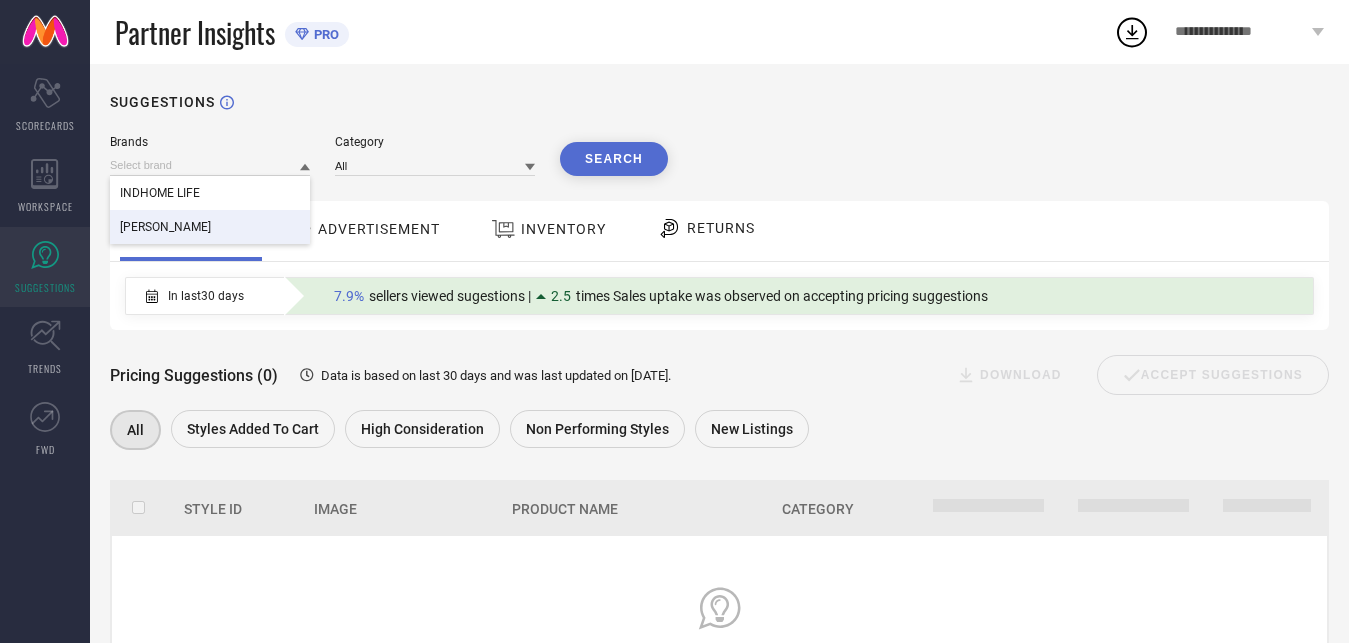 click on "[PERSON_NAME]" at bounding box center [210, 227] 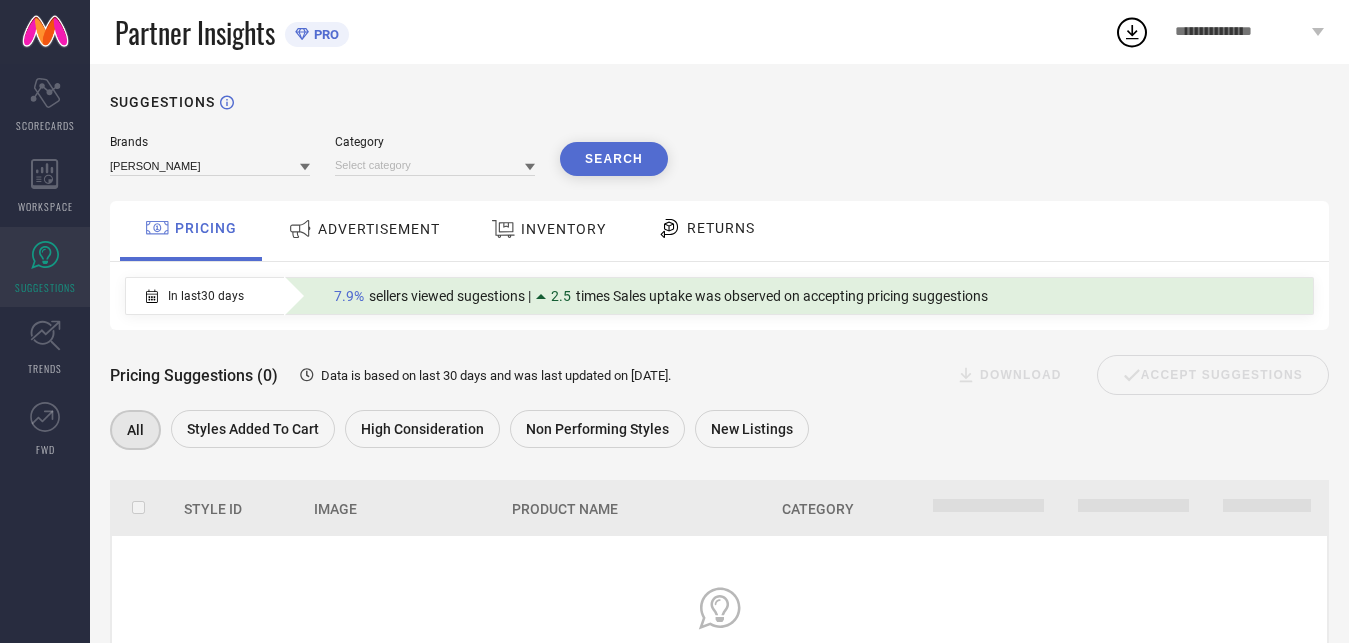 click on "Brands [PERSON_NAME] Category Search" at bounding box center [389, 155] 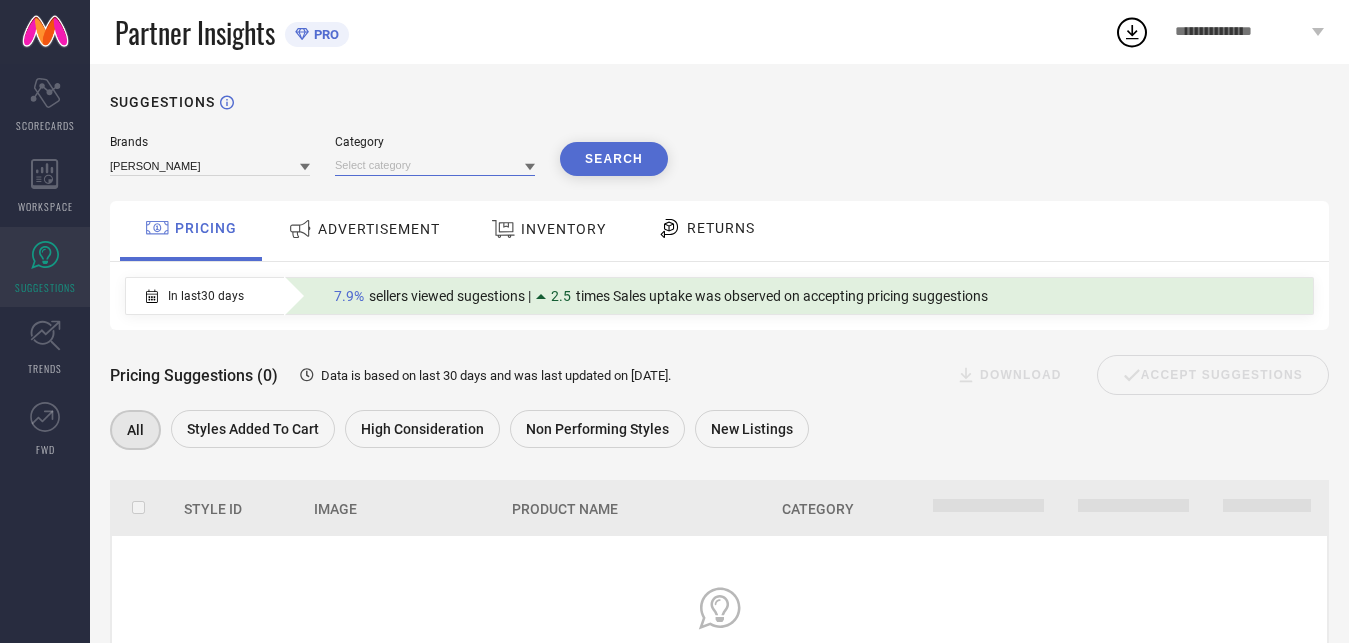 click at bounding box center [435, 165] 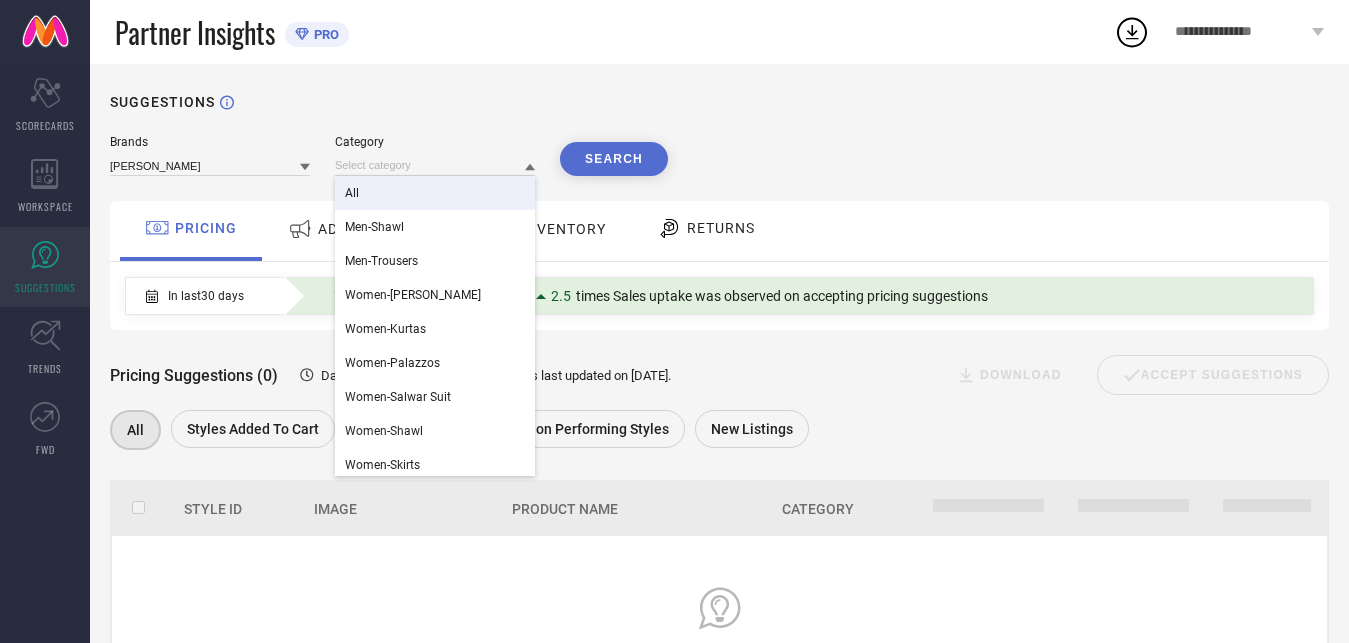 drag, startPoint x: 370, startPoint y: 189, endPoint x: 387, endPoint y: 187, distance: 17.117243 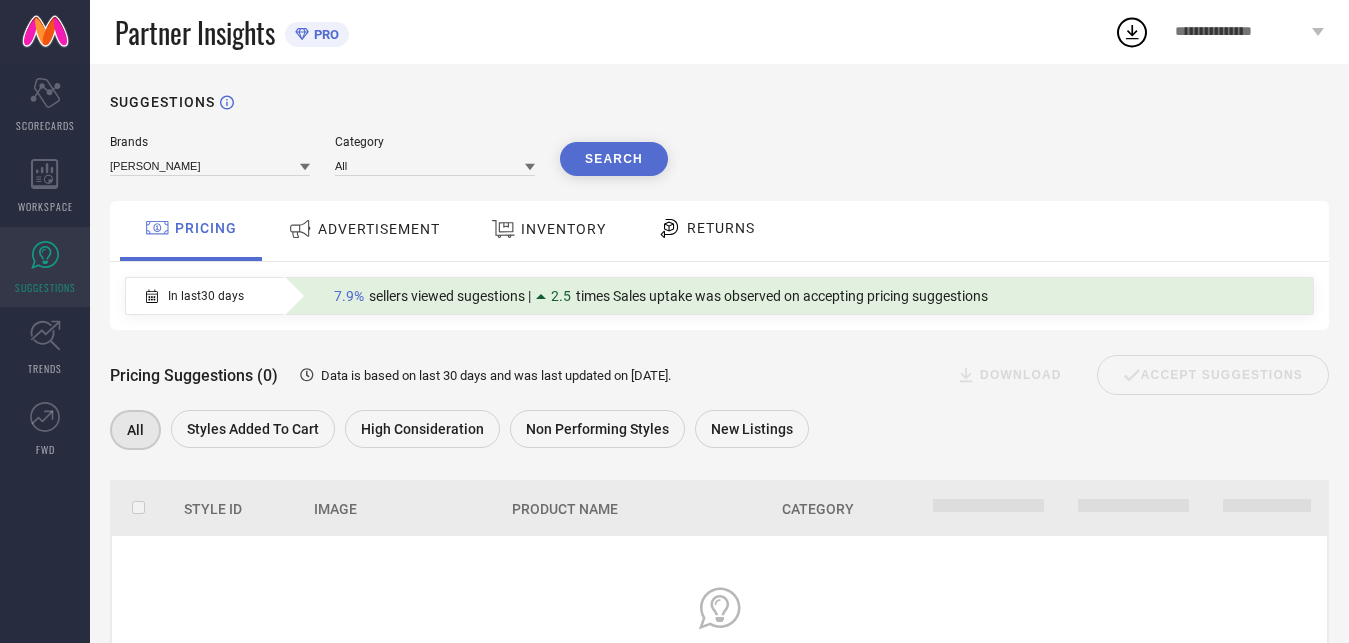 click on "Search" at bounding box center [614, 159] 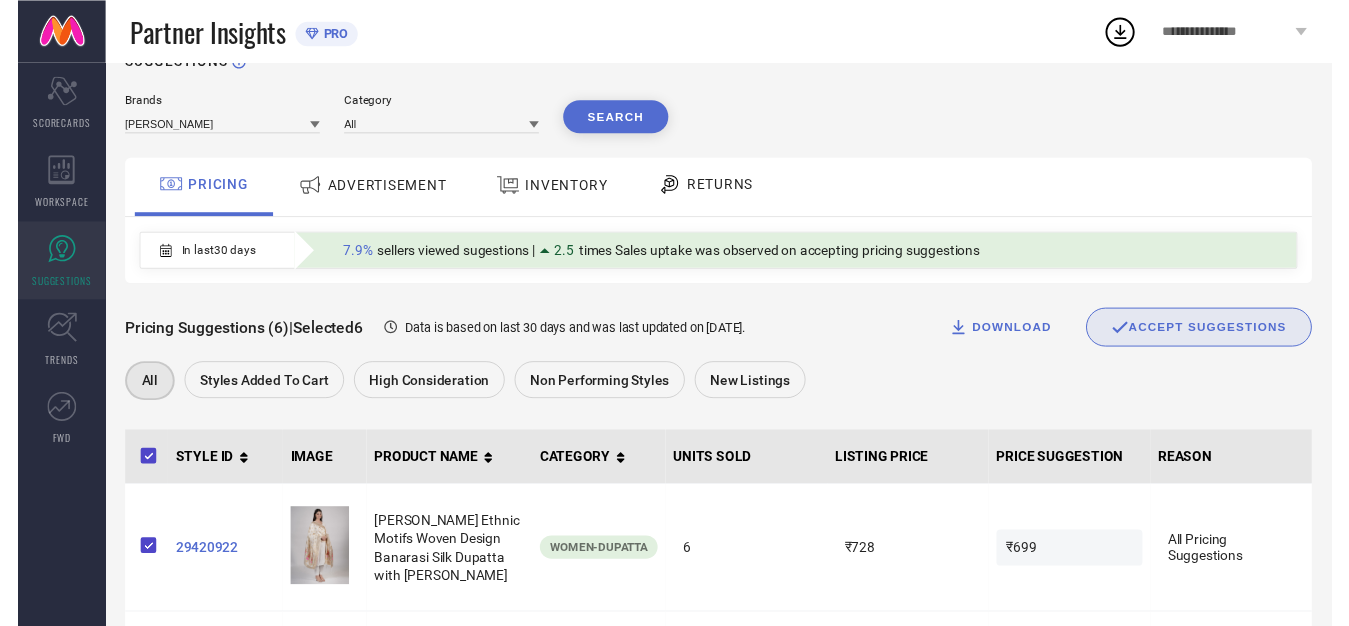 scroll, scrollTop: 32, scrollLeft: 0, axis: vertical 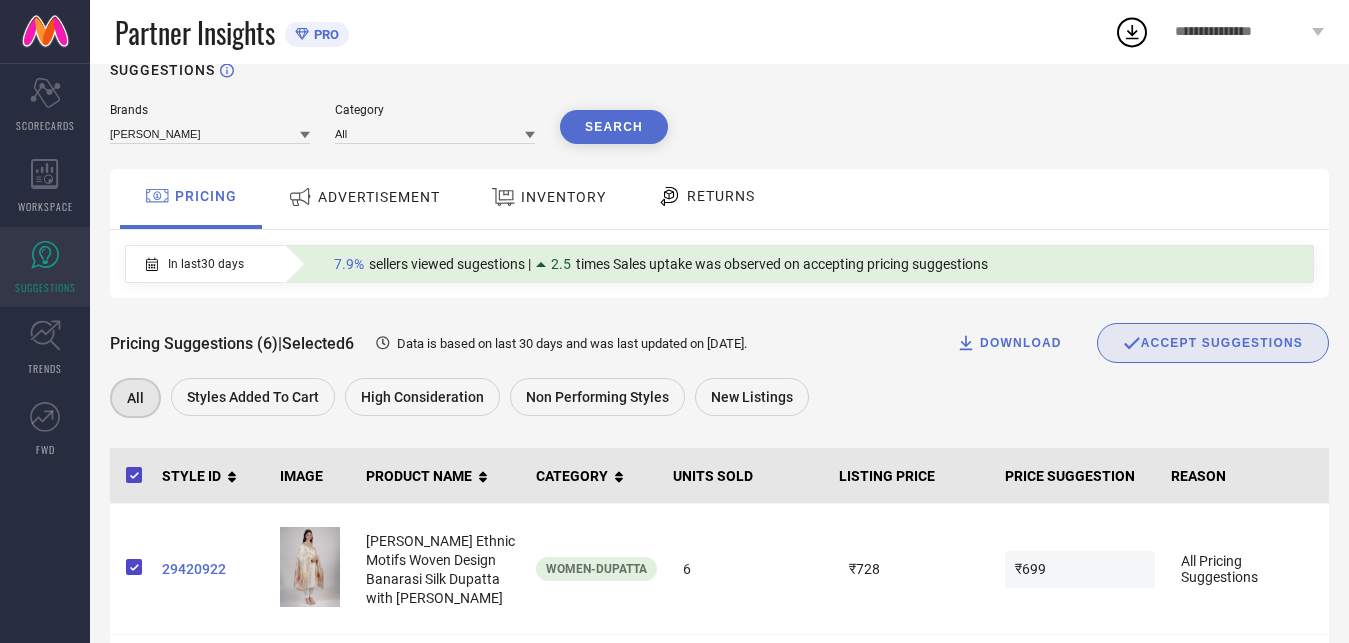 click on "ADVERTISEMENT" at bounding box center (379, 197) 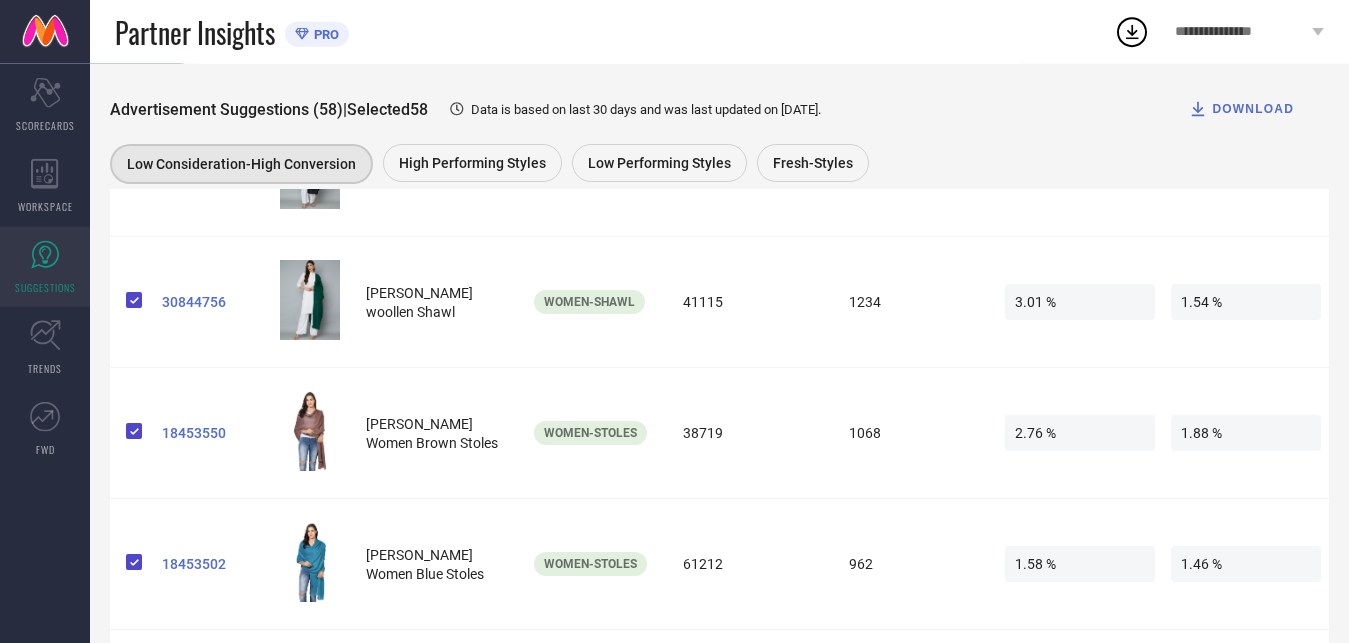scroll, scrollTop: 1345, scrollLeft: 0, axis: vertical 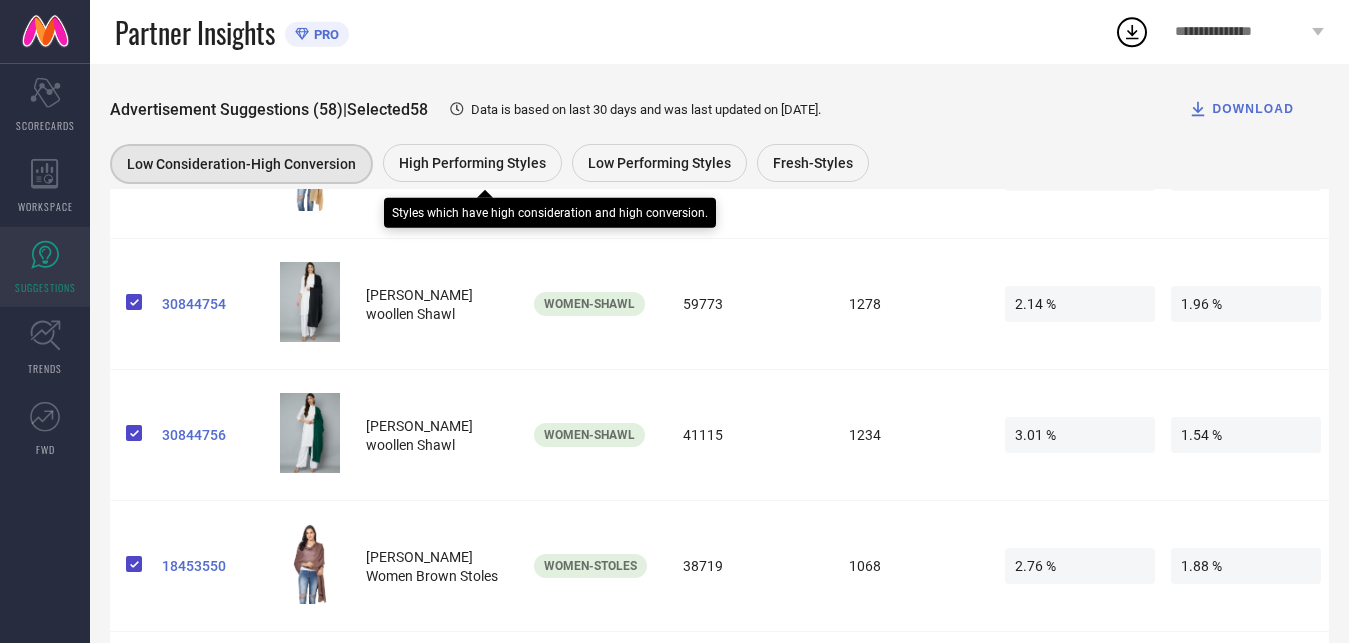 click on "High Performing Styles" at bounding box center [472, 163] 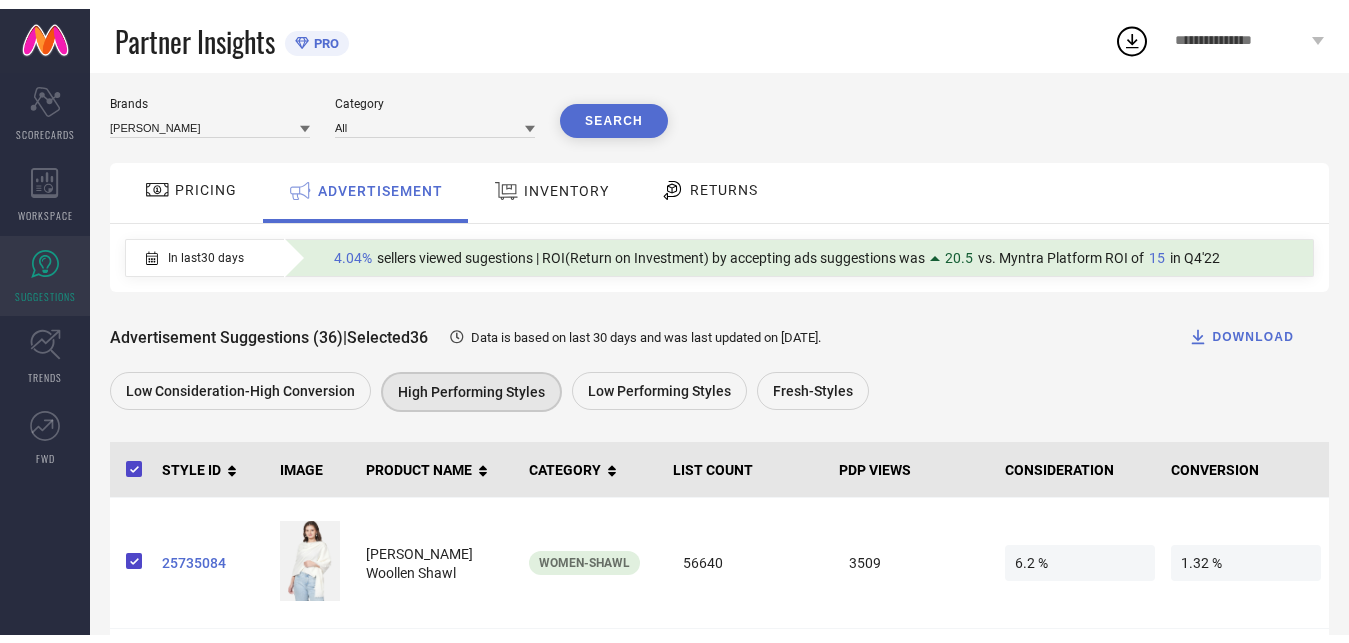 scroll, scrollTop: 0, scrollLeft: 0, axis: both 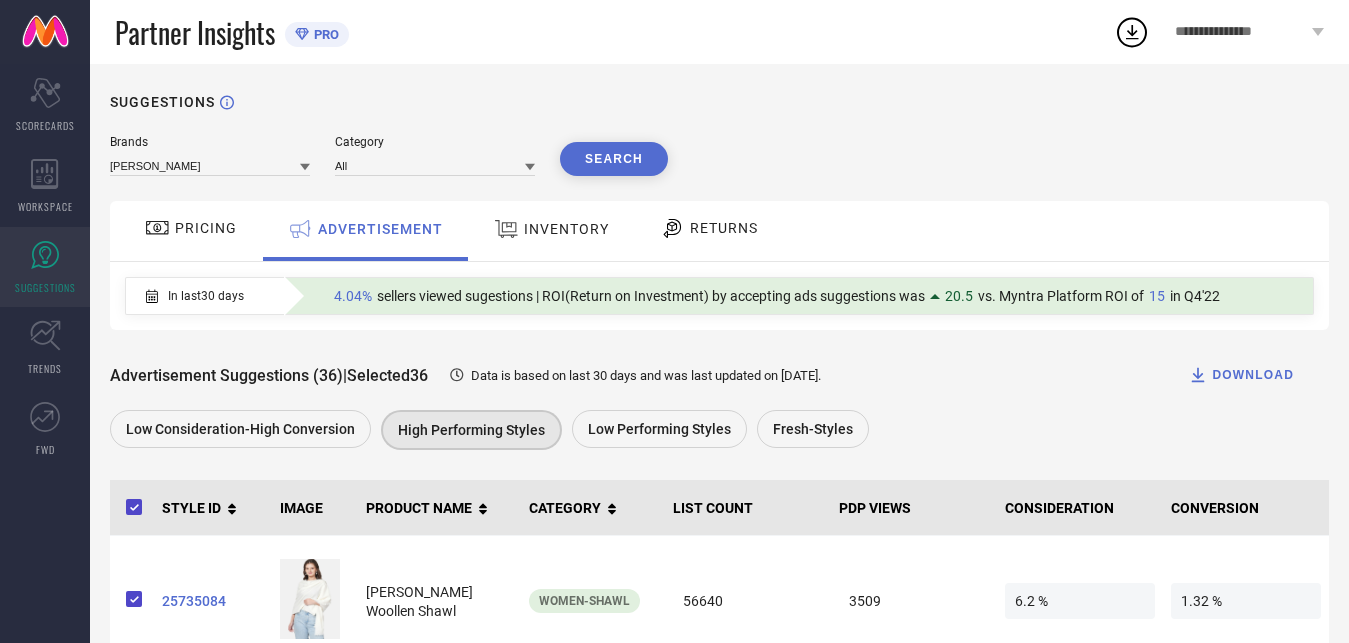 drag, startPoint x: 1346, startPoint y: 69, endPoint x: 1365, endPoint y: 90, distance: 28.319605 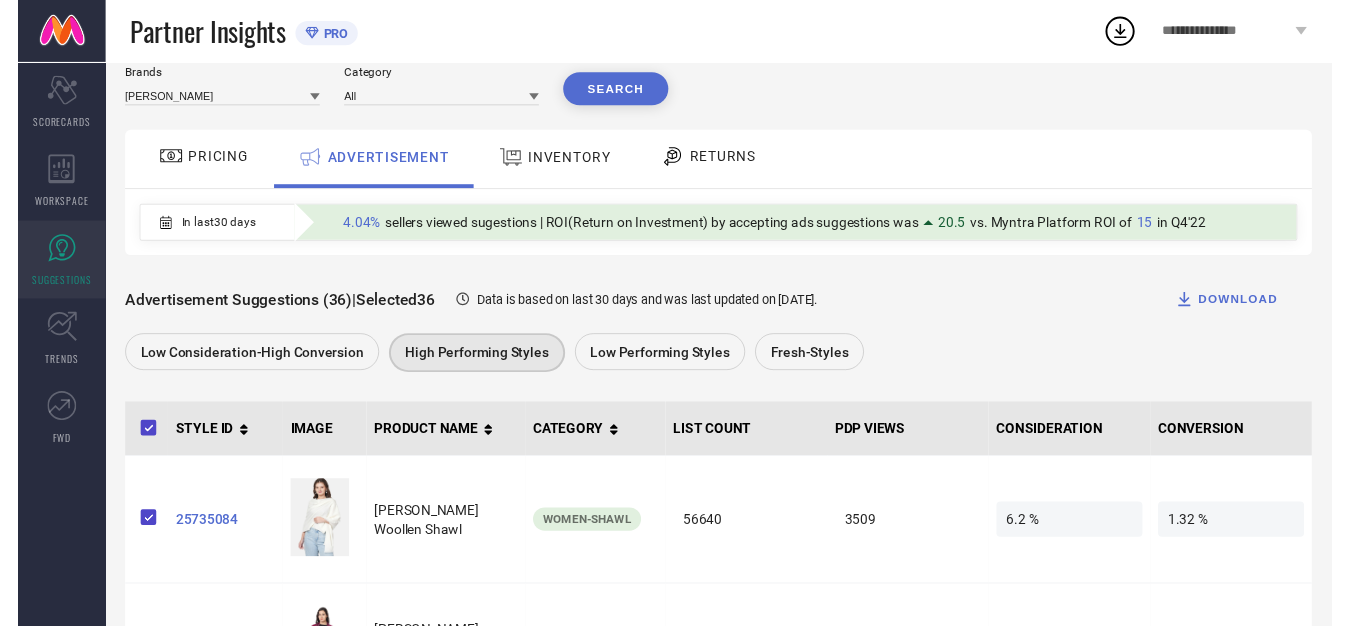 scroll, scrollTop: 44, scrollLeft: 0, axis: vertical 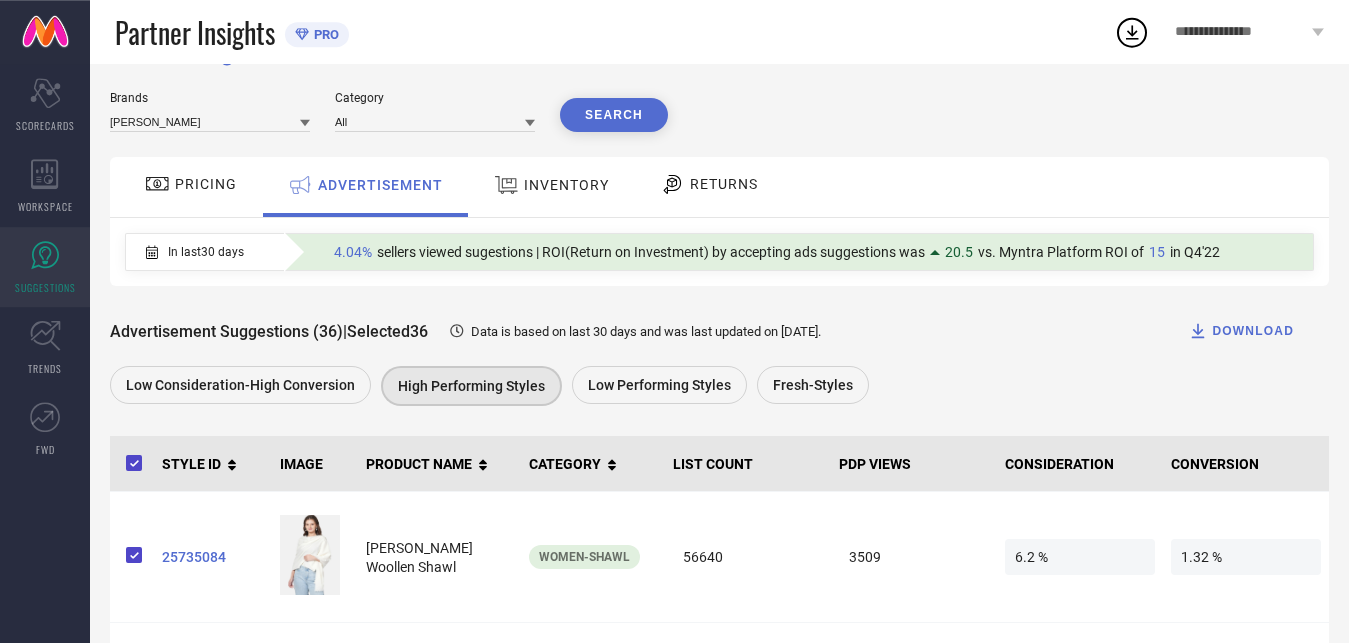 click on "INVENTORY" at bounding box center [566, 185] 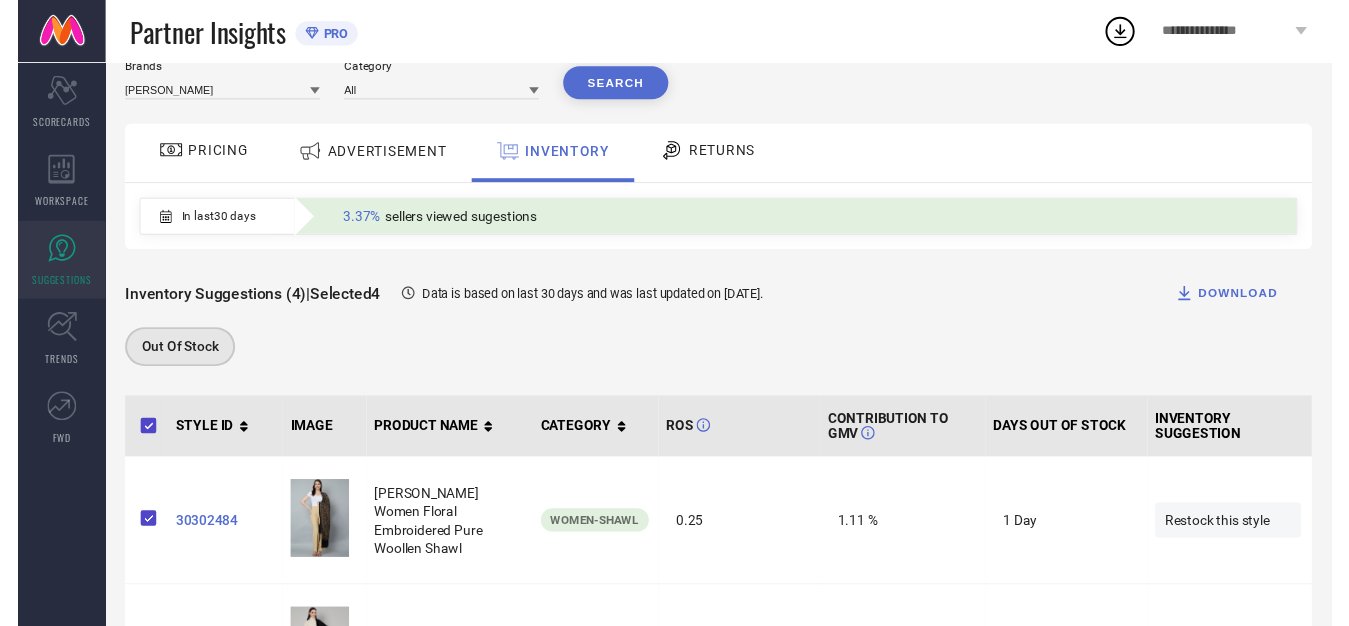 scroll, scrollTop: 0, scrollLeft: 0, axis: both 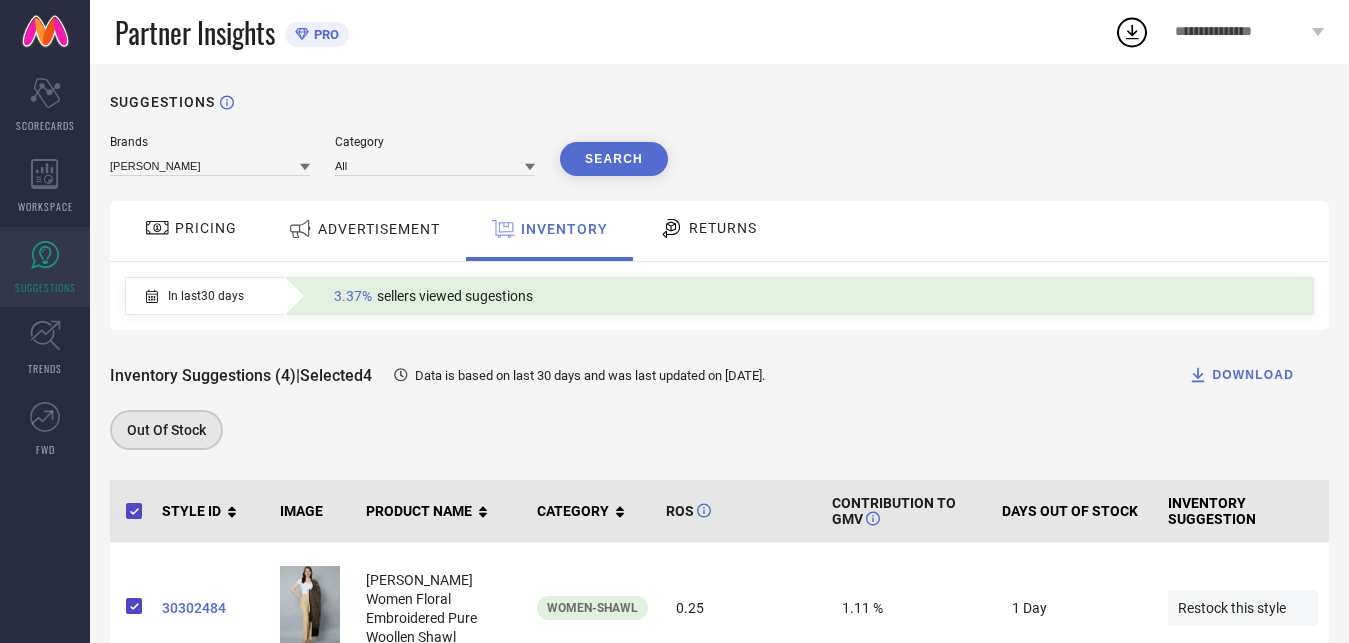 click on "RETURNS" at bounding box center (708, 228) 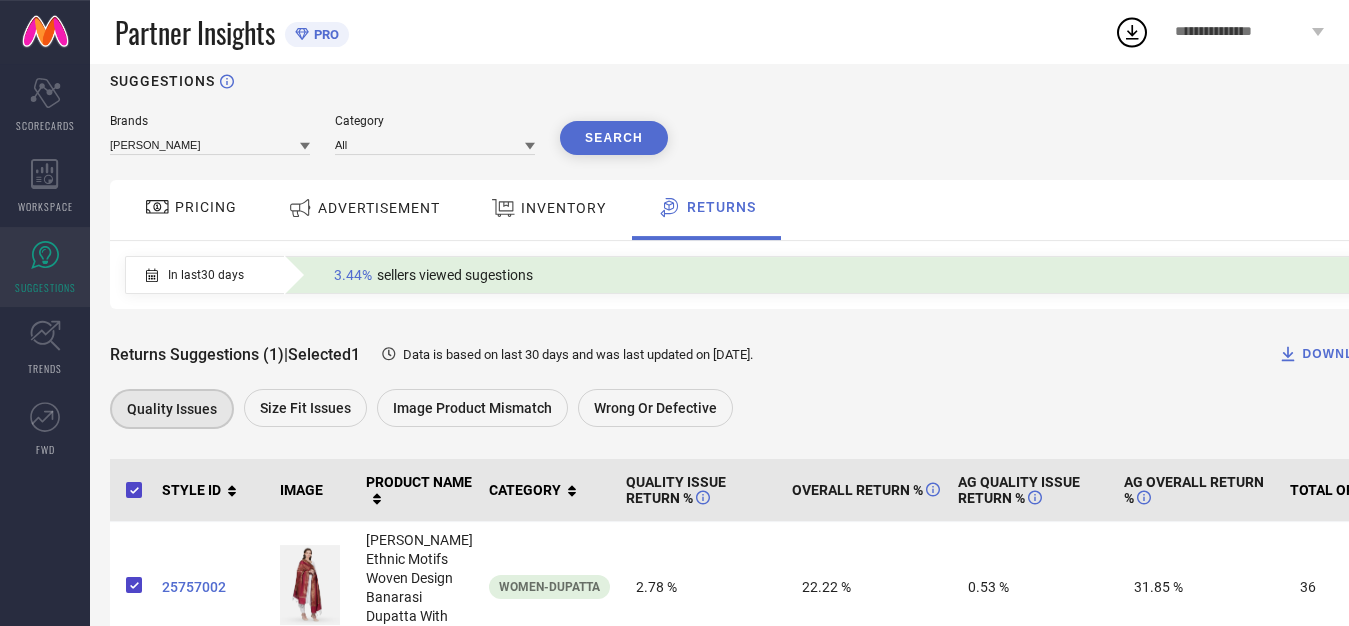 scroll, scrollTop: 0, scrollLeft: 0, axis: both 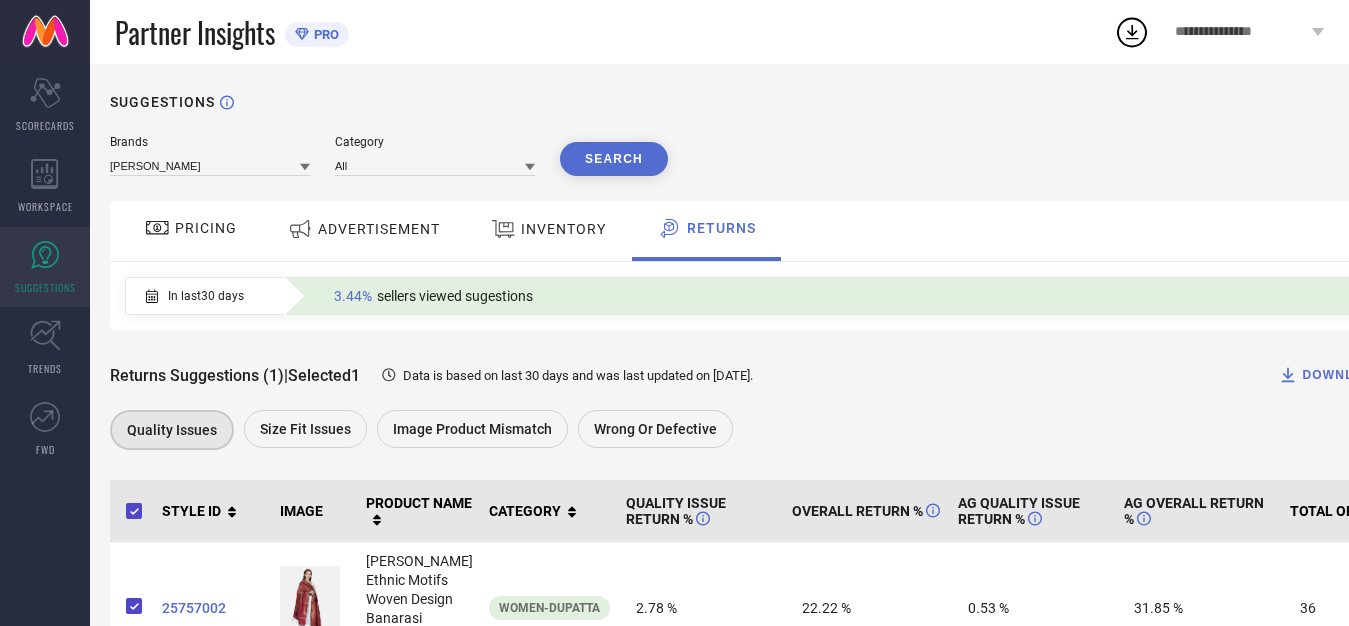 click on "**********" at bounding box center (1241, 32) 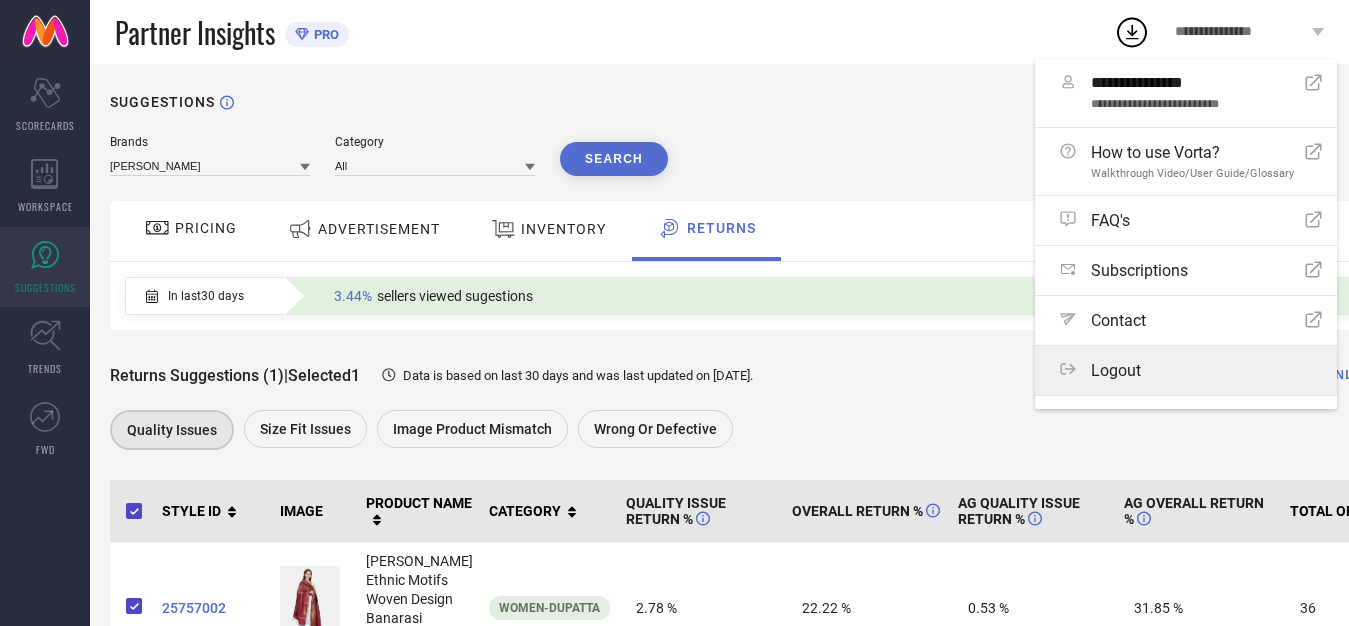click on "Logout" at bounding box center [1191, 370] 